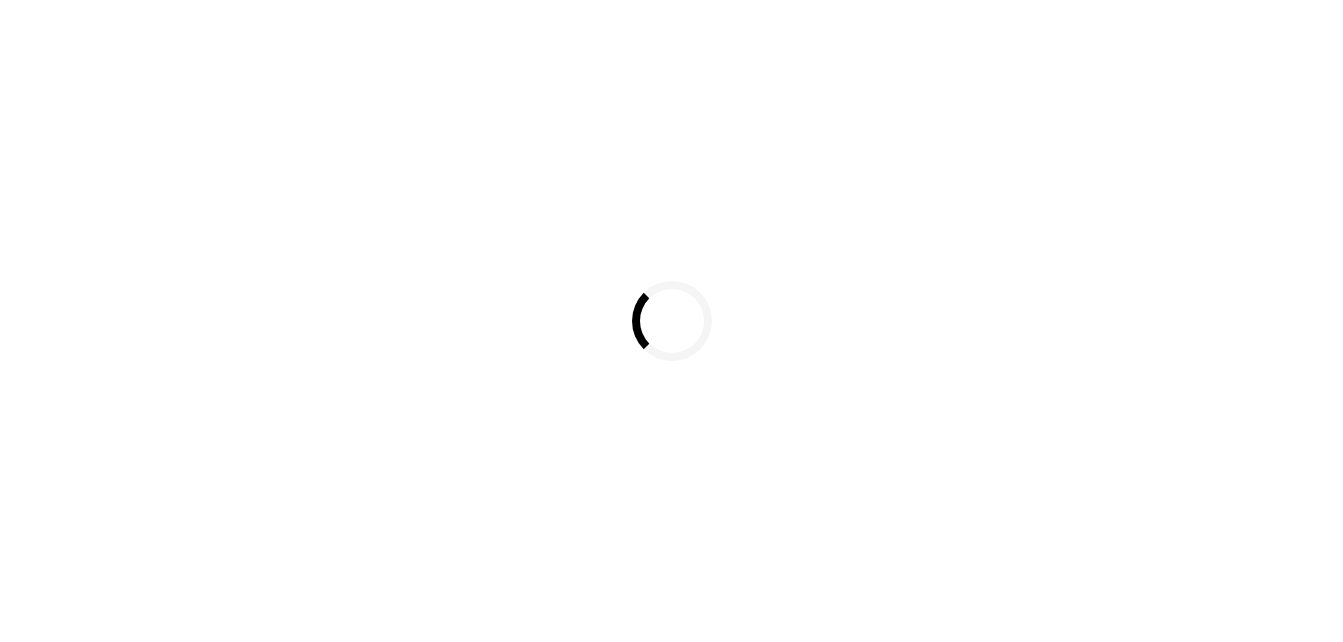 scroll, scrollTop: 0, scrollLeft: 0, axis: both 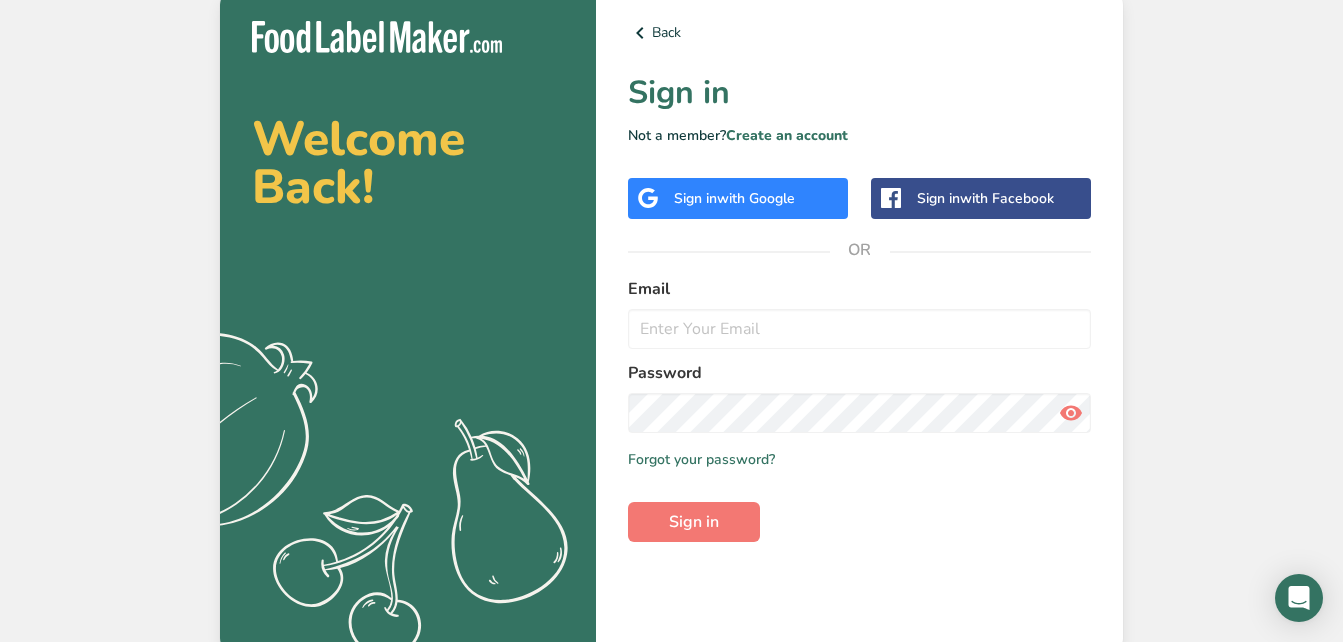 click on "Email" at bounding box center (859, 313) 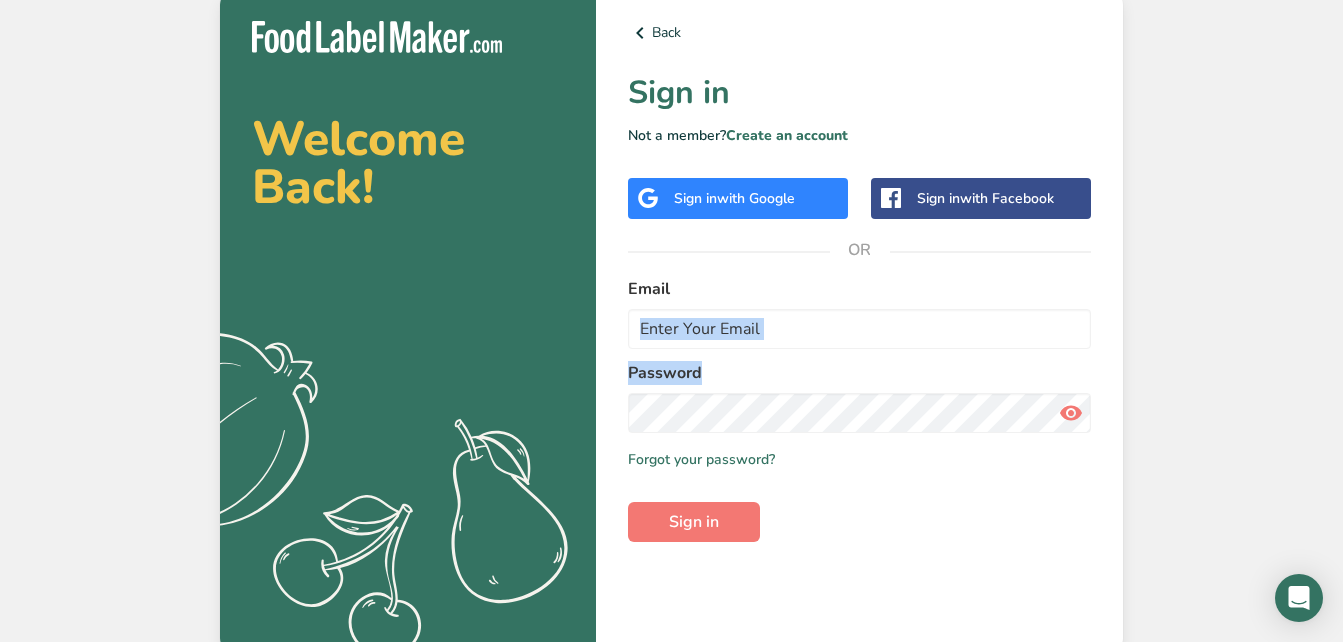 click on "Email" at bounding box center [859, 313] 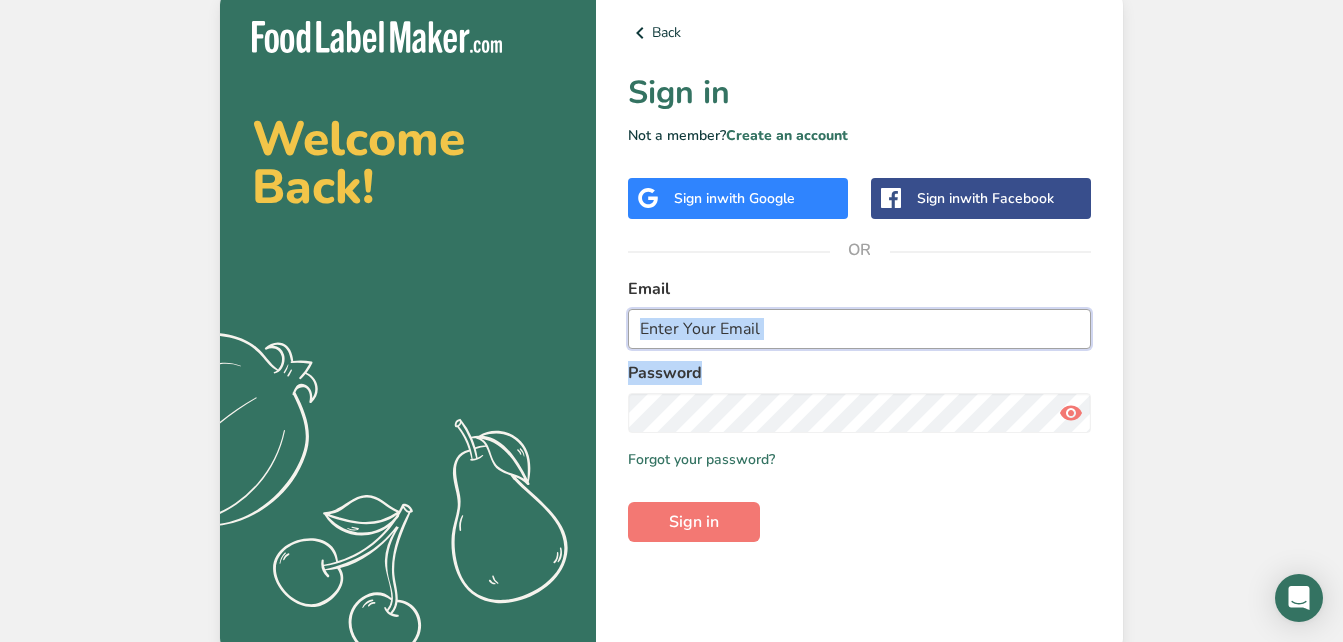 drag, startPoint x: 754, startPoint y: 304, endPoint x: 788, endPoint y: 319, distance: 37.161808 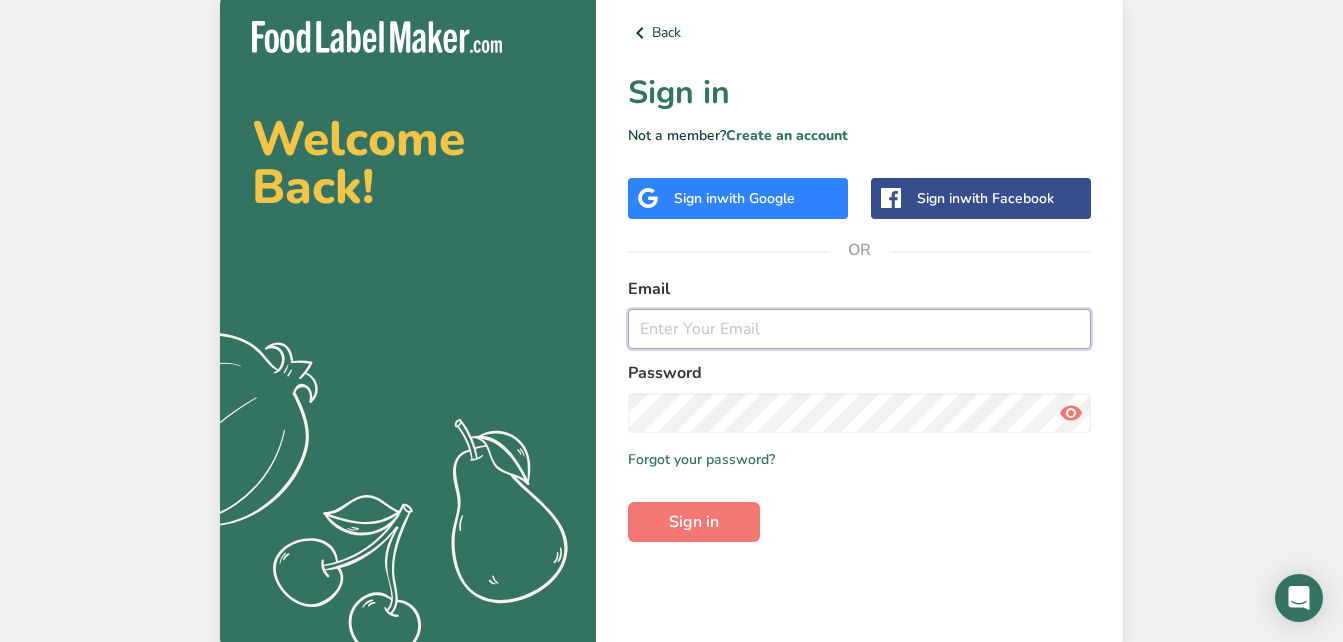 type on "[PERSON_NAME][EMAIL_ADDRESS][DOMAIN_NAME]" 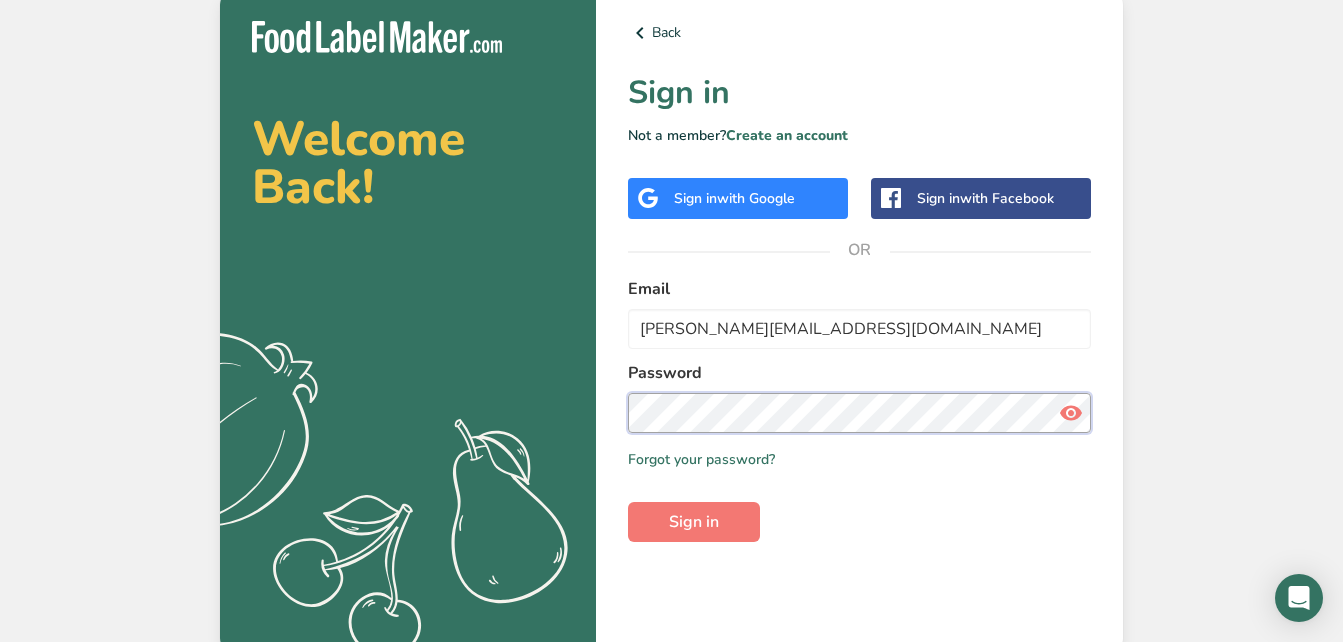 click on "Sign in" at bounding box center (694, 522) 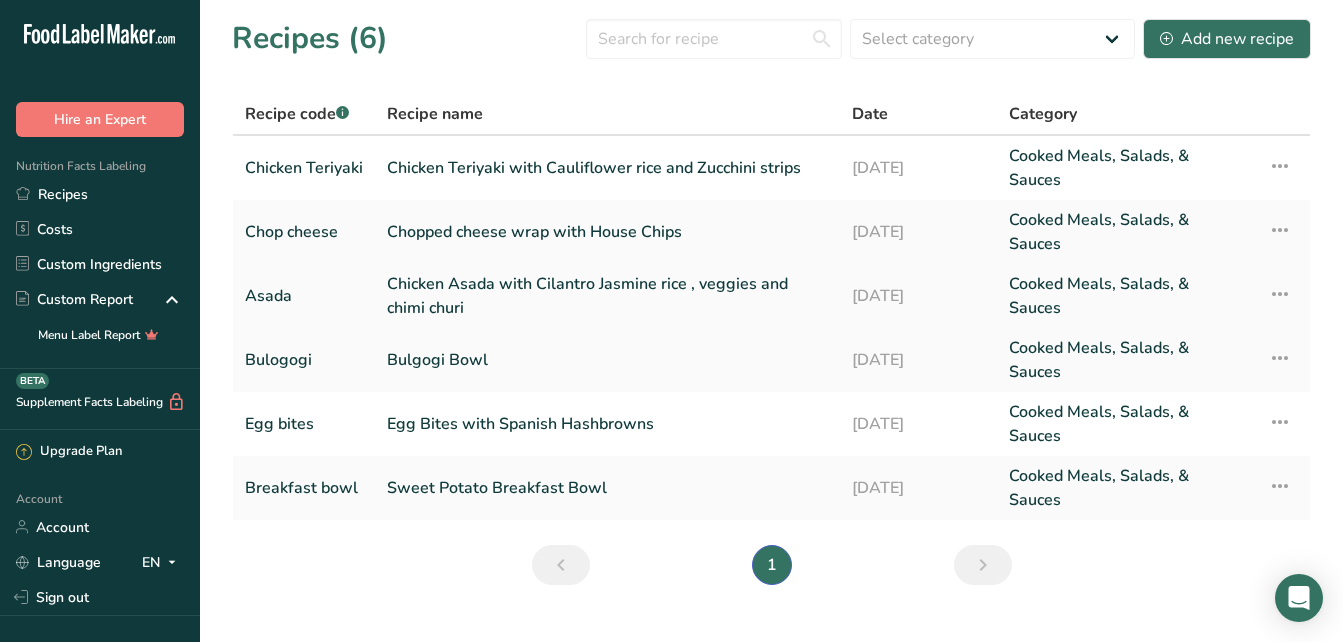 click on "Asada" at bounding box center (304, 296) 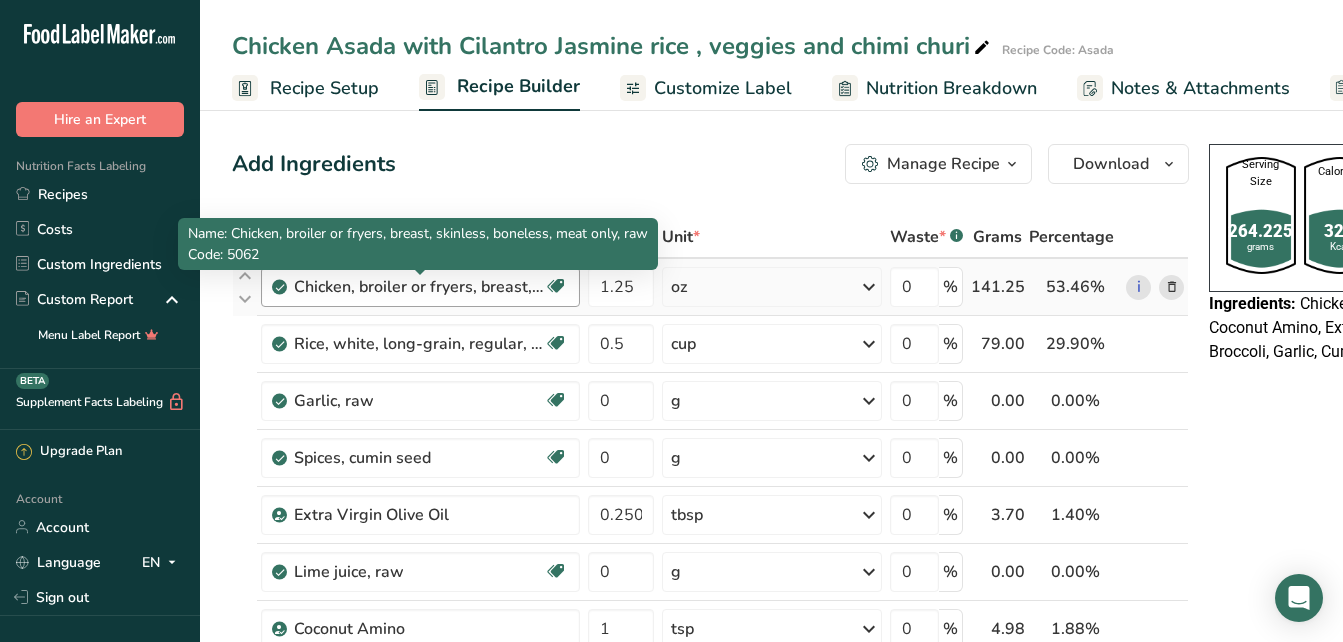 click on "Chicken, broiler or fryers, breast, skinless, boneless, meat only, raw" at bounding box center (419, 287) 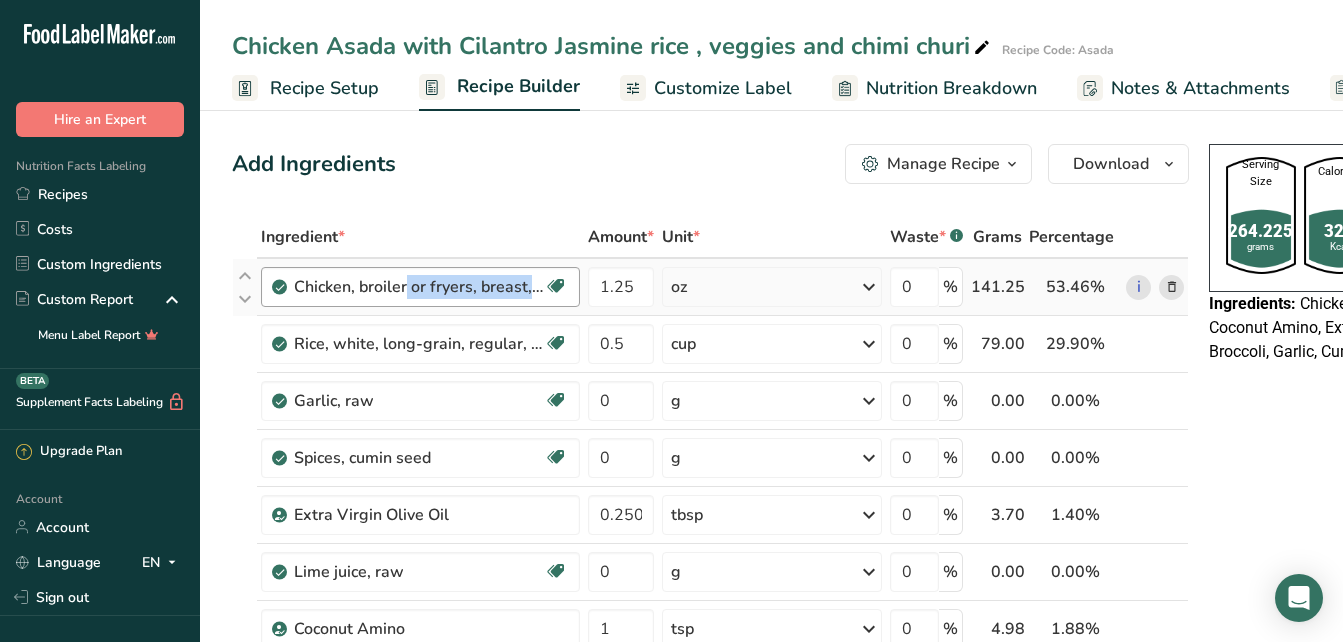 drag, startPoint x: 305, startPoint y: 284, endPoint x: 576, endPoint y: 287, distance: 271.0166 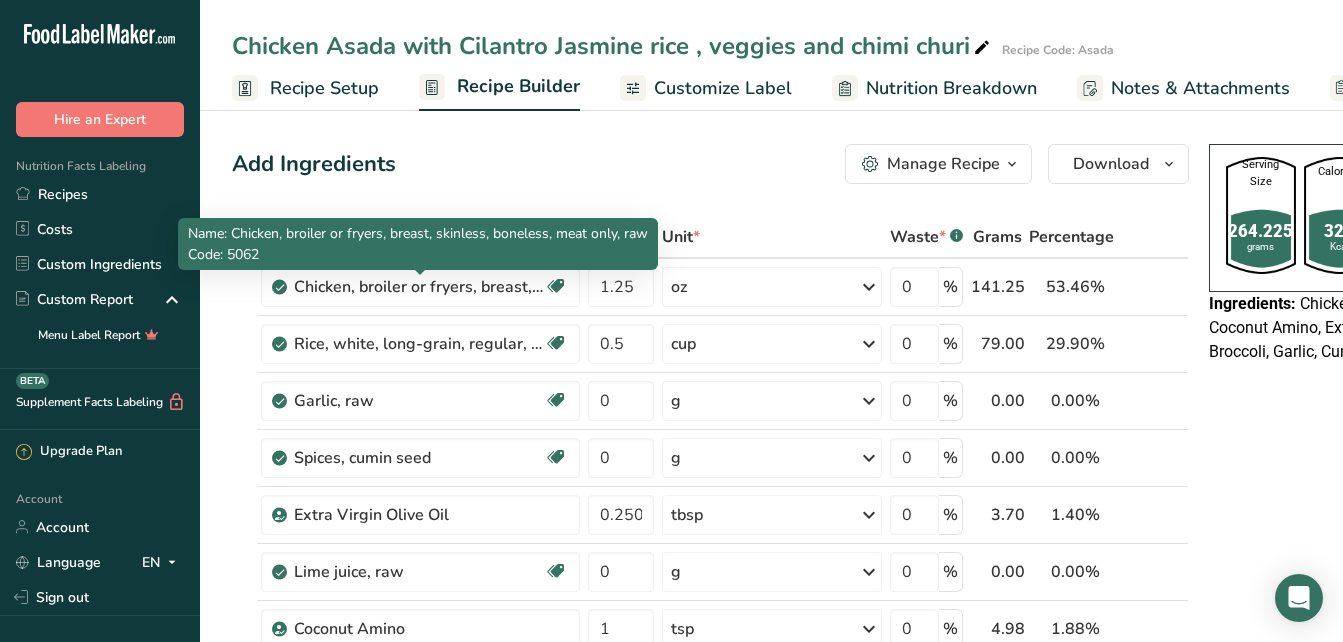 drag, startPoint x: 495, startPoint y: 276, endPoint x: 428, endPoint y: 254, distance: 70.5195 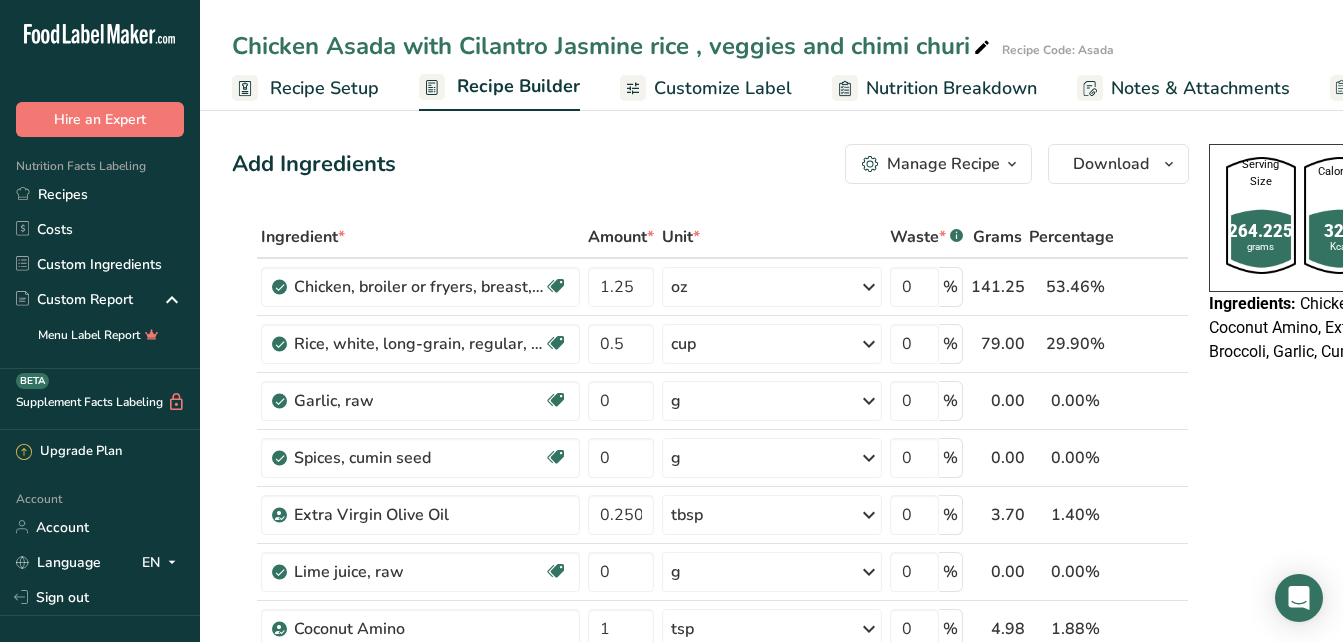 click on "Recipe Setup" at bounding box center (305, 88) 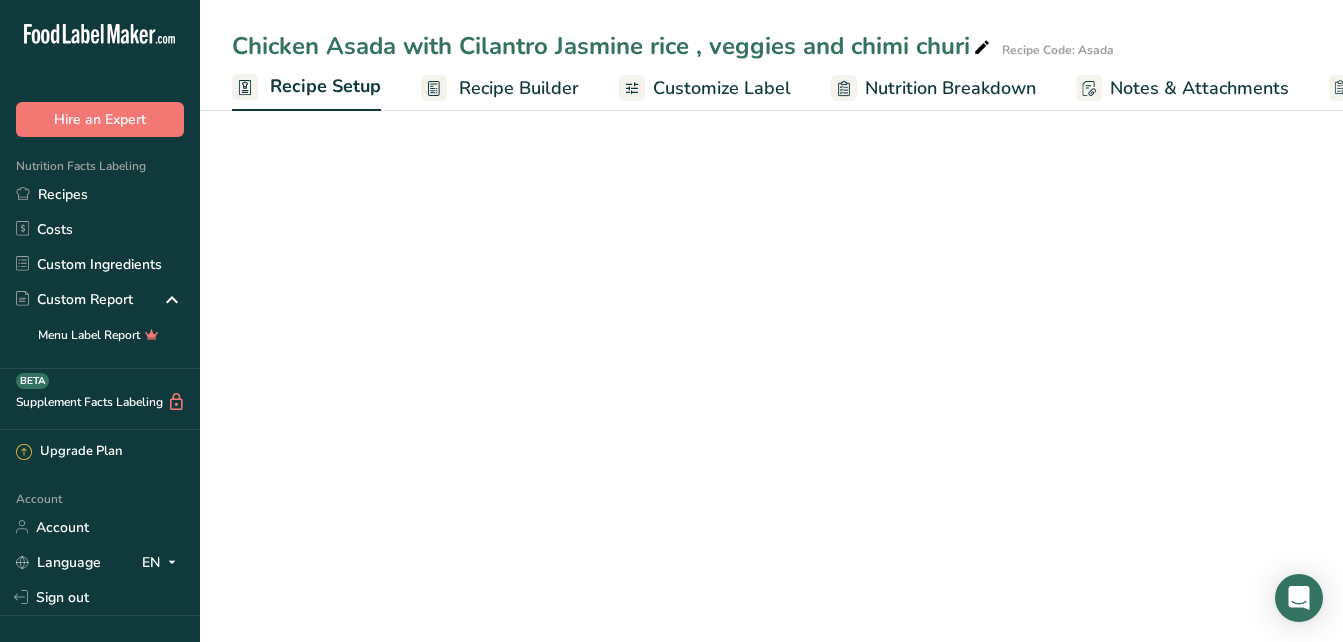 scroll, scrollTop: 0, scrollLeft: 7, axis: horizontal 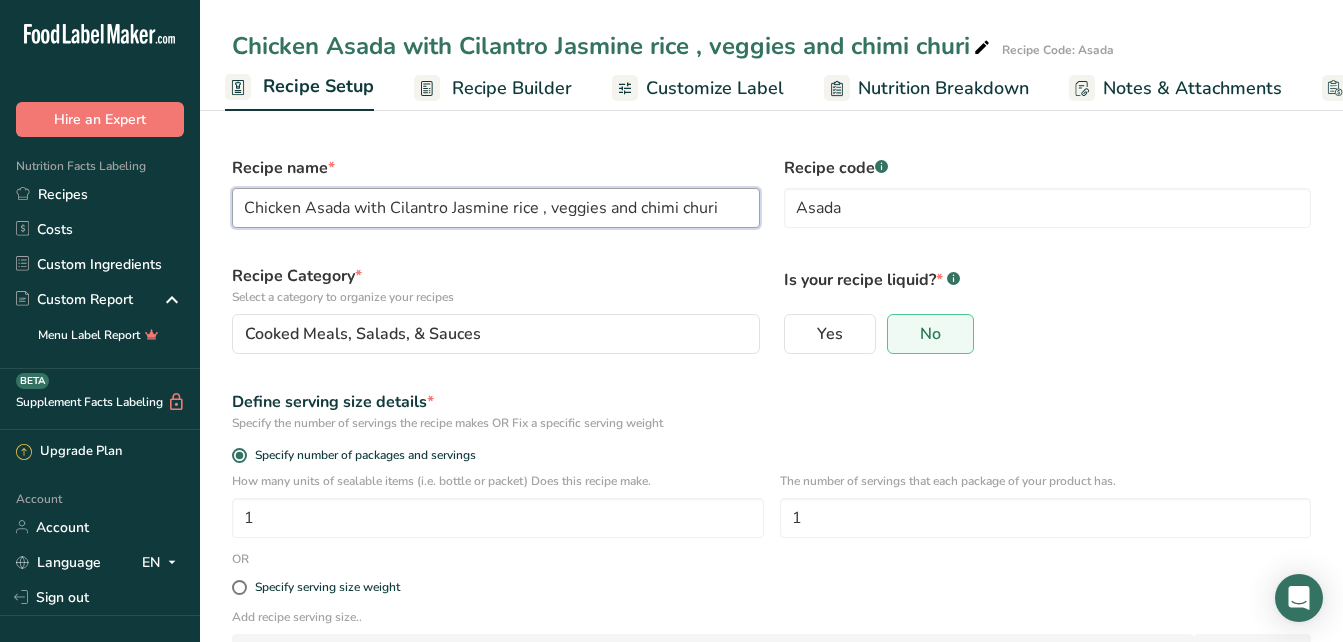 click on "Chicken Asada with Cilantro Jasmine rice , veggies and chimi churi" at bounding box center [496, 208] 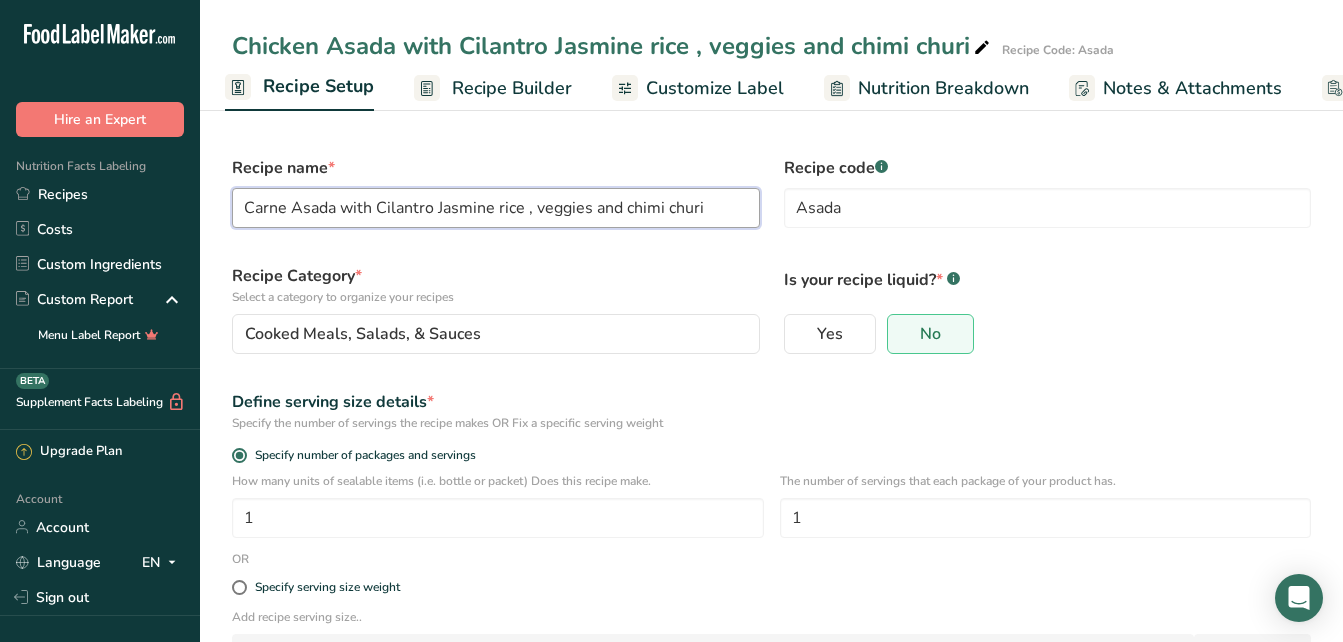scroll, scrollTop: 148, scrollLeft: 0, axis: vertical 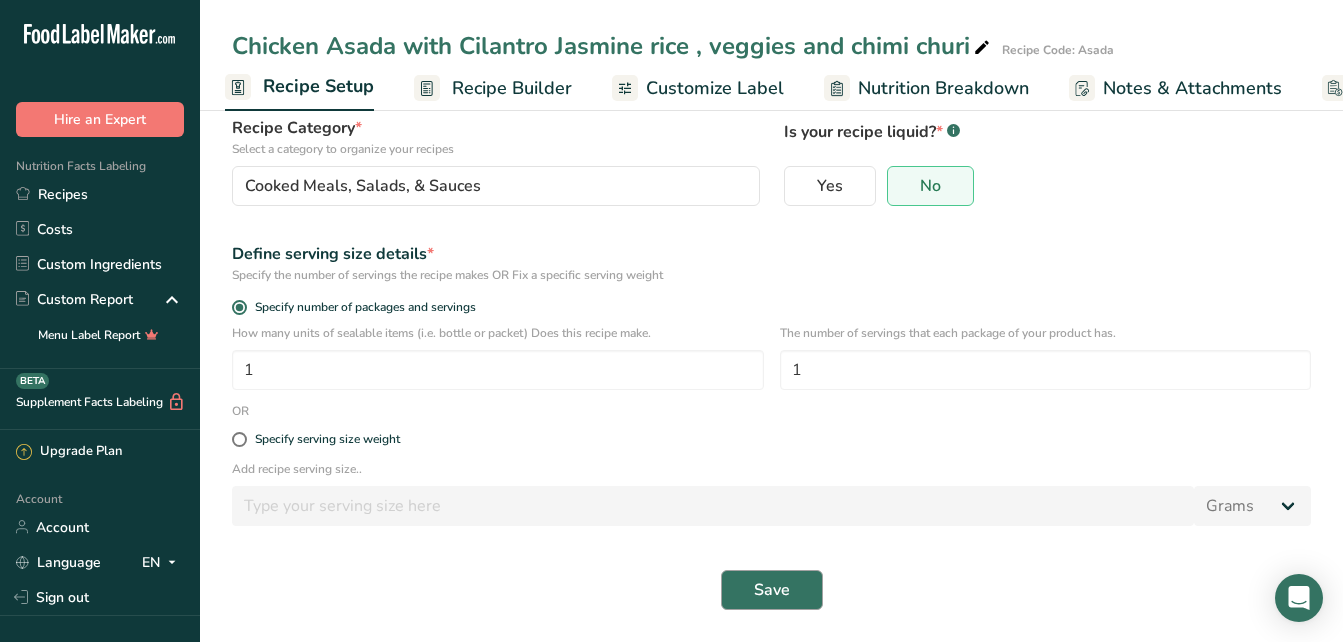 type on "Carne Asada with Cilantro Jasmine rice , veggies and chimi churi" 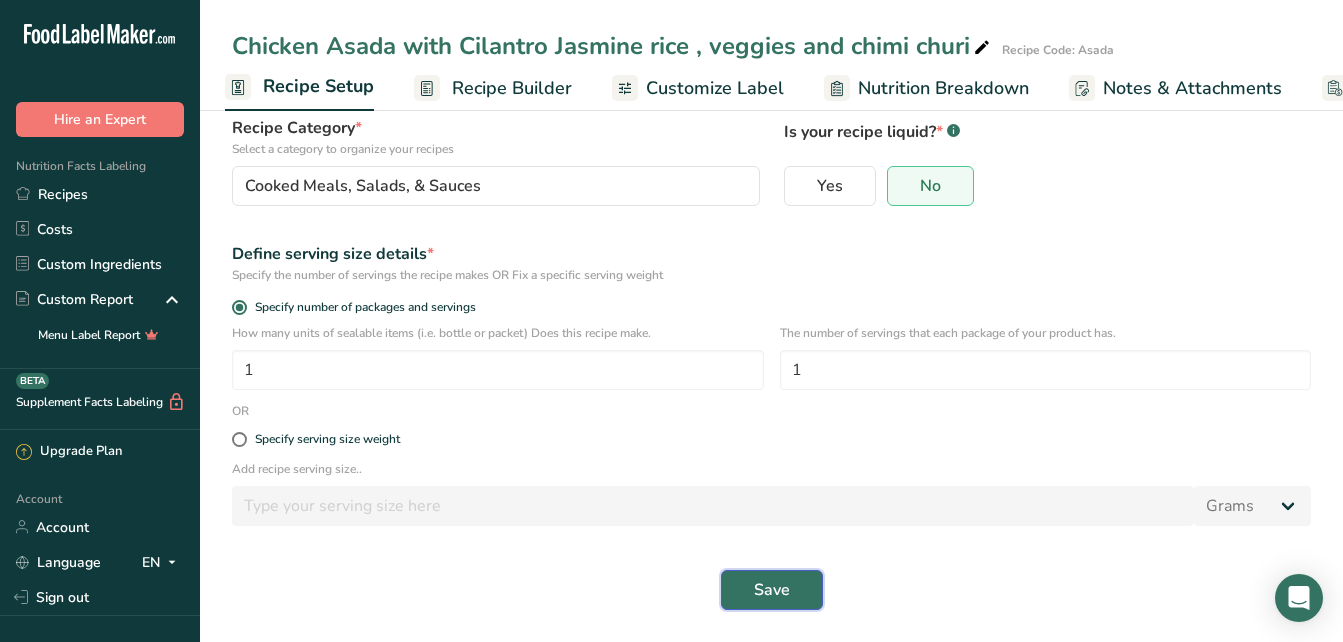 click on "Save" at bounding box center [772, 590] 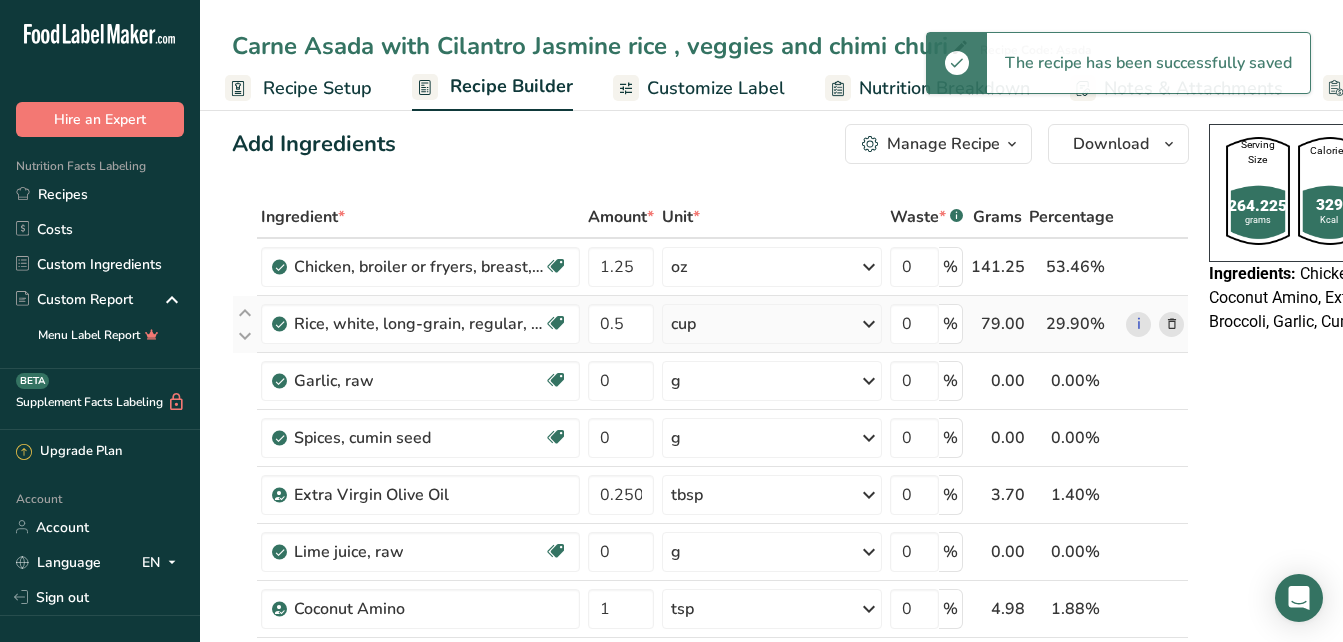 scroll, scrollTop: 17, scrollLeft: 0, axis: vertical 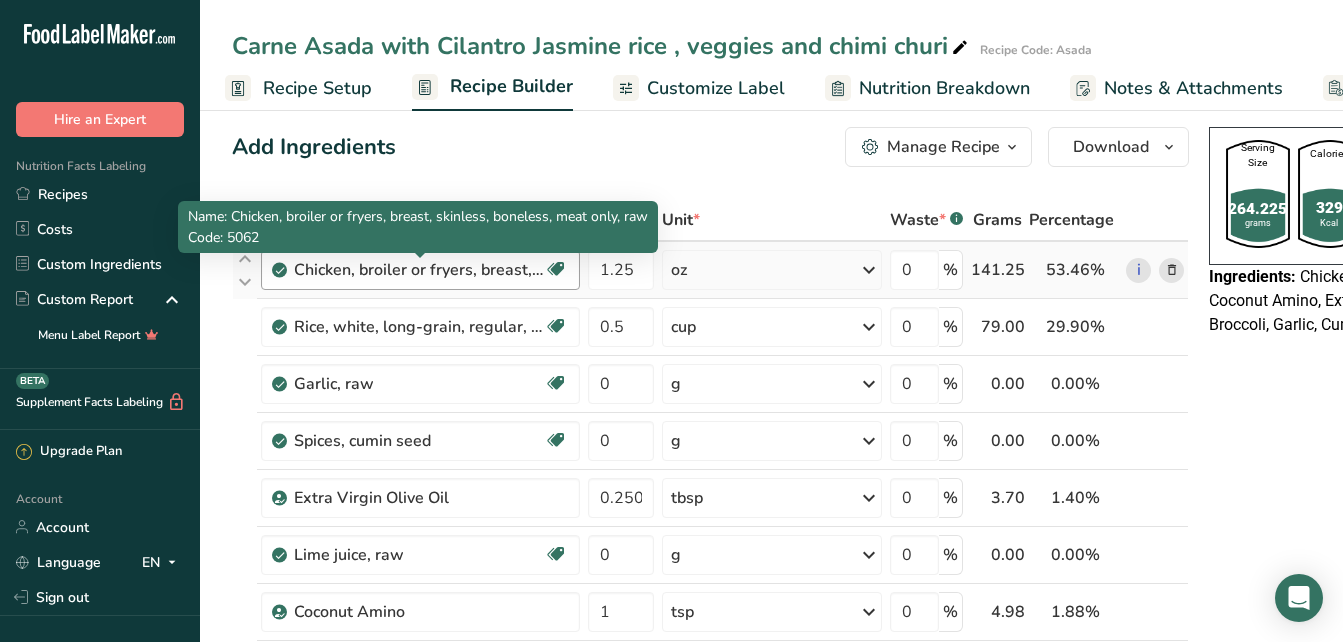 click on "Chicken, broiler or fryers, breast, skinless, boneless, meat only, raw" at bounding box center (419, 270) 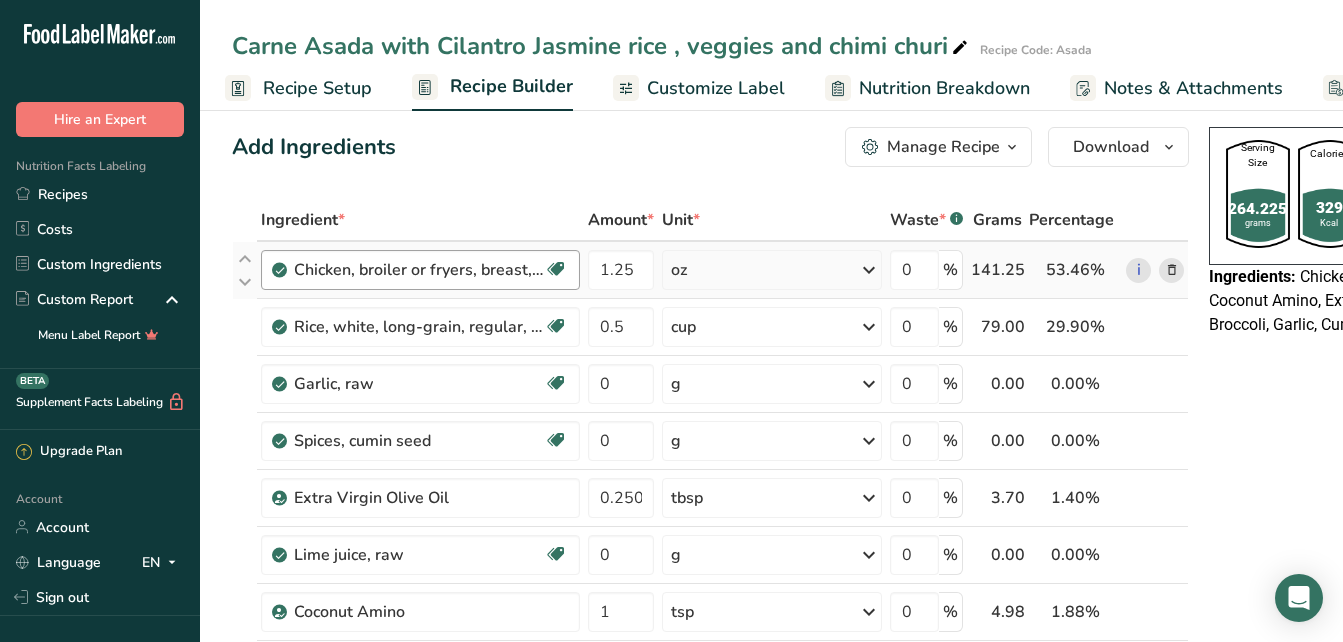click on "Chicken, broiler or fryers, breast, skinless, boneless, meat only, raw" at bounding box center (419, 270) 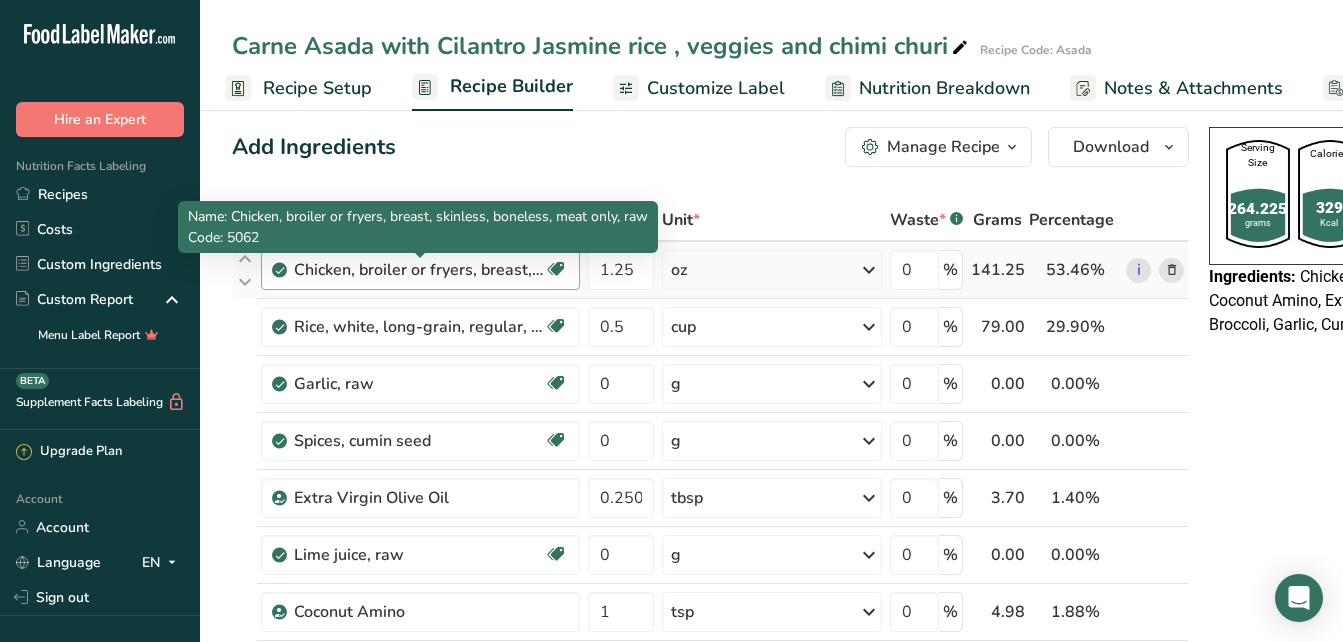 click on "Chicken, broiler or fryers, breast, skinless, boneless, meat only, raw" at bounding box center (419, 270) 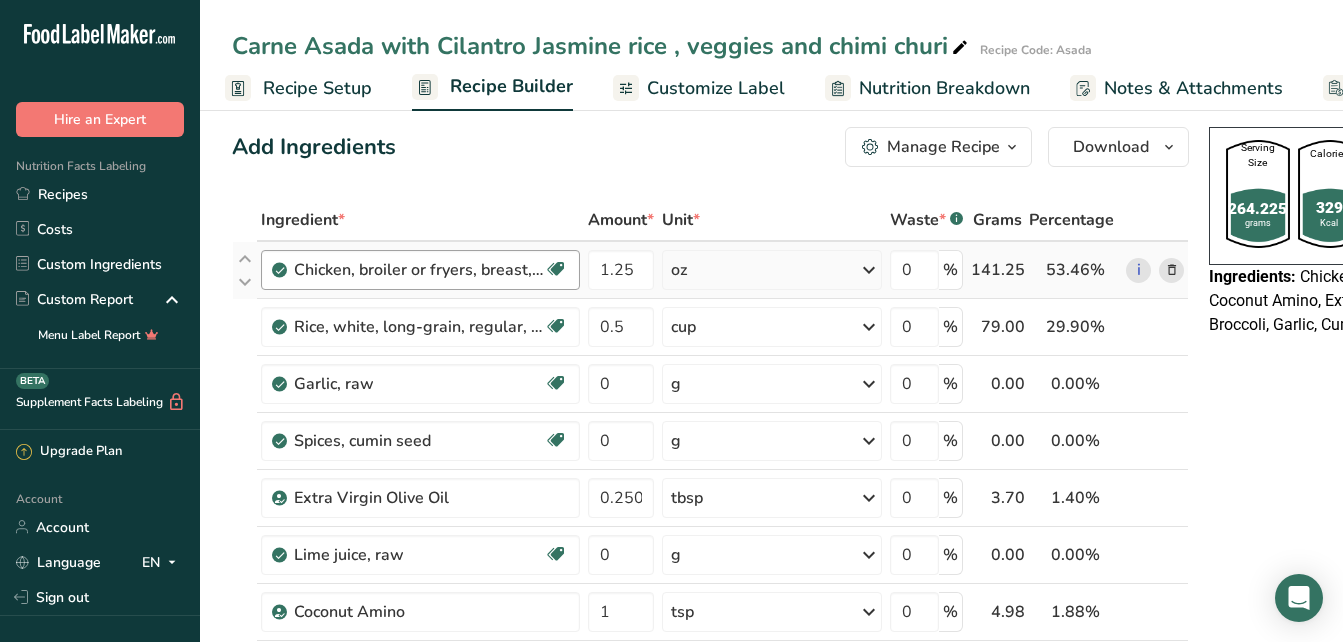 drag, startPoint x: 525, startPoint y: 274, endPoint x: 541, endPoint y: 268, distance: 17.088007 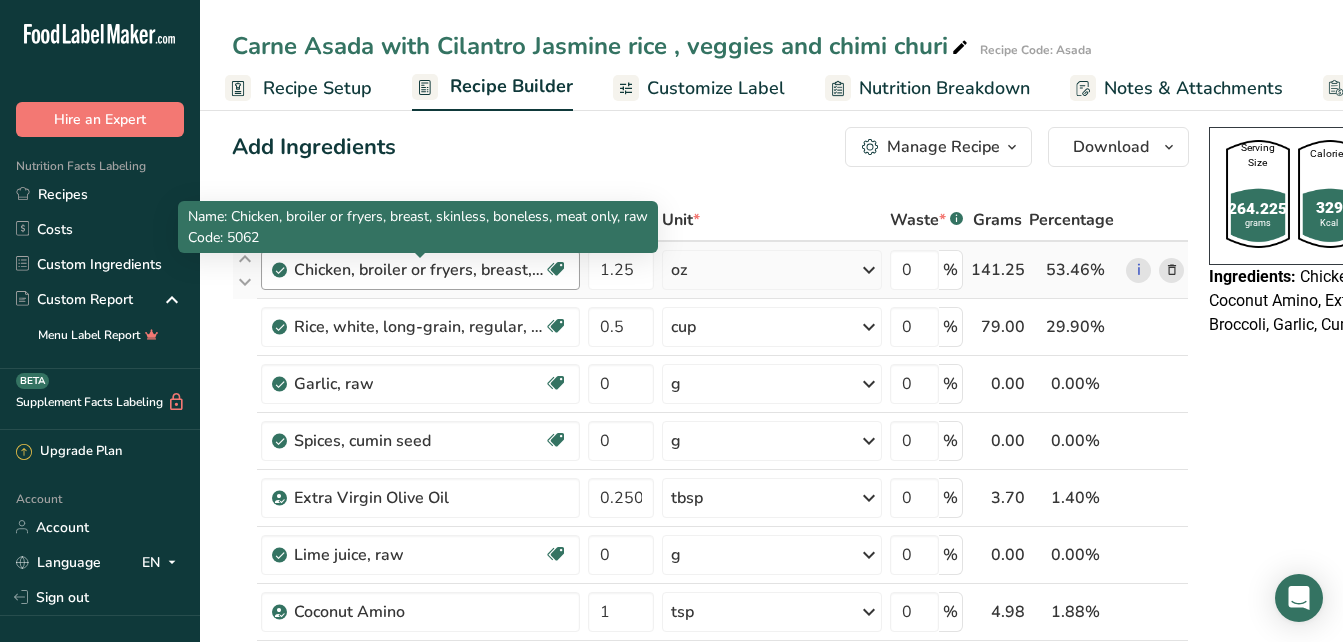 click on "Chicken, broiler or fryers, breast, skinless, boneless, meat only, raw" at bounding box center [419, 270] 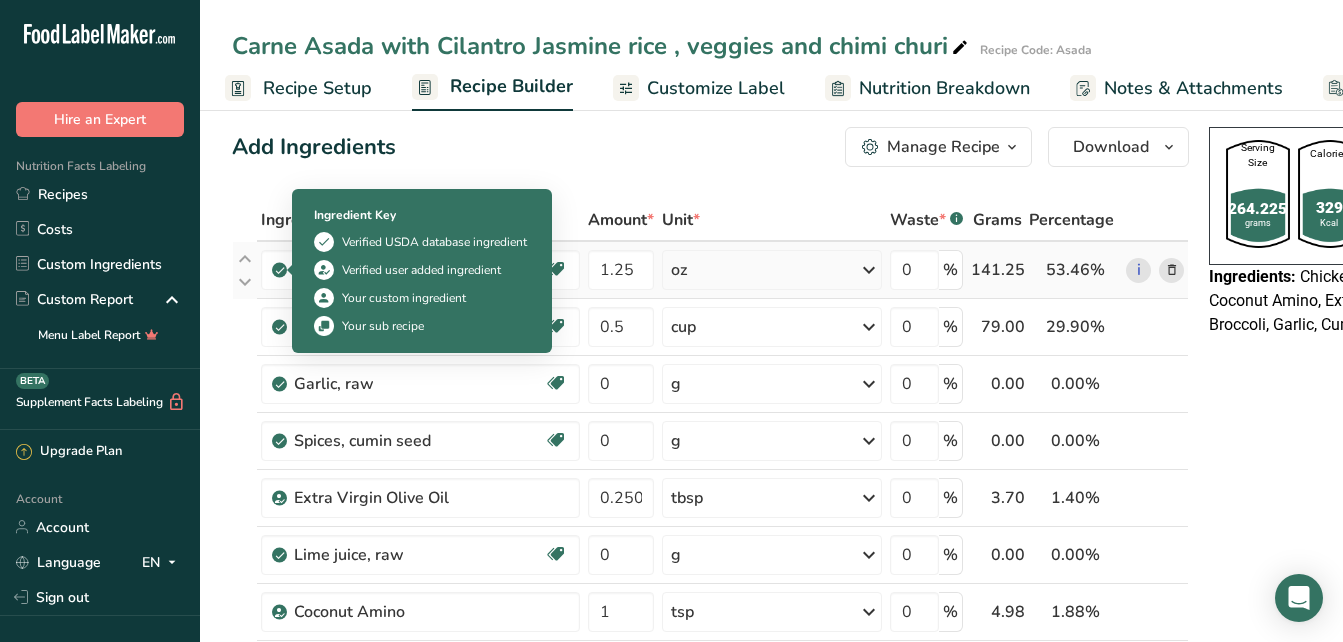 drag, startPoint x: 541, startPoint y: 268, endPoint x: 240, endPoint y: 296, distance: 302.29953 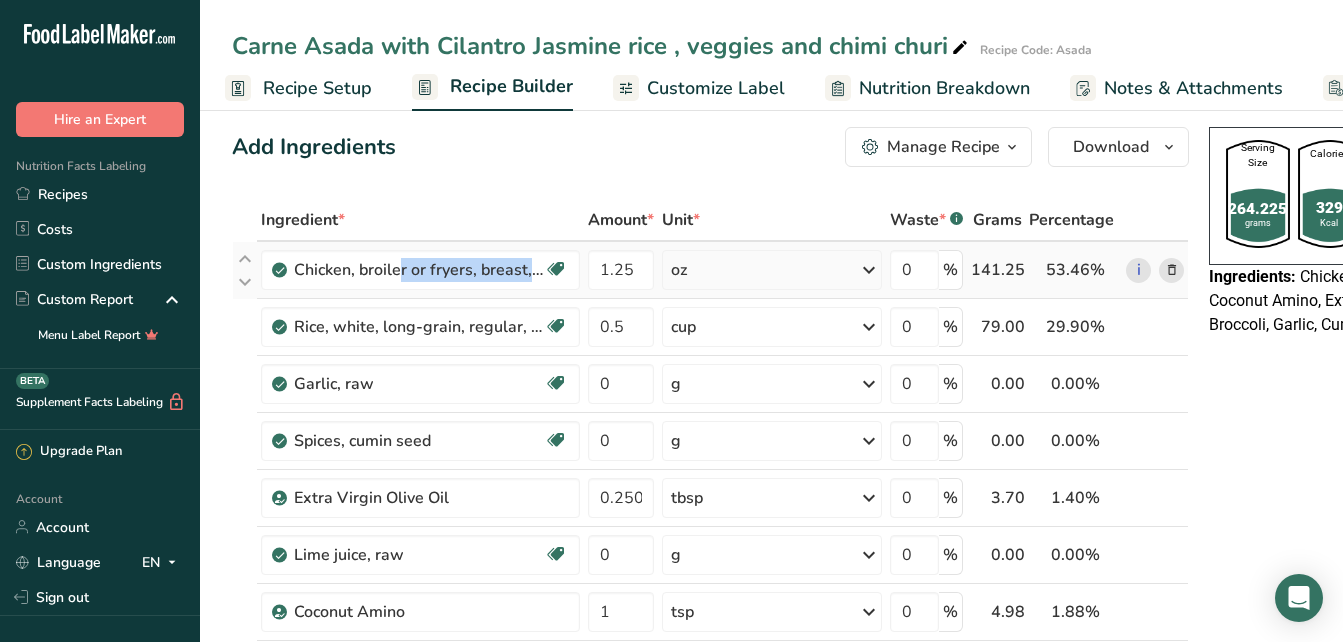 click at bounding box center (1172, 270) 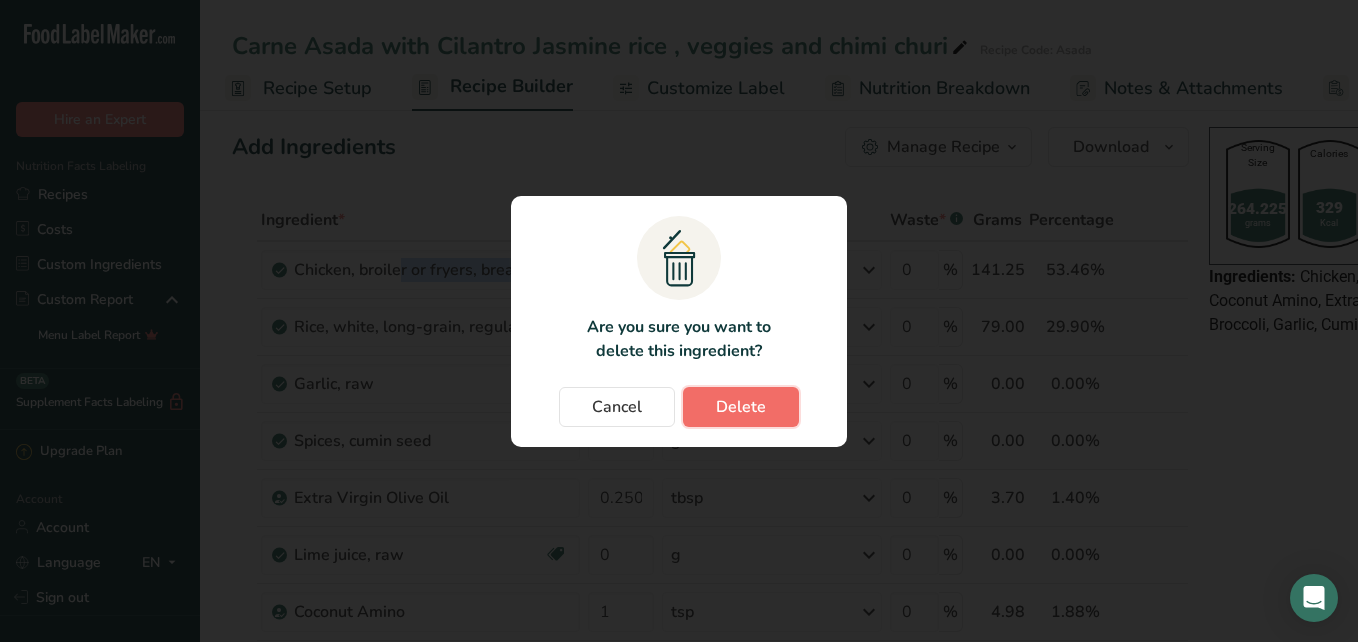 click on "Delete" at bounding box center [741, 407] 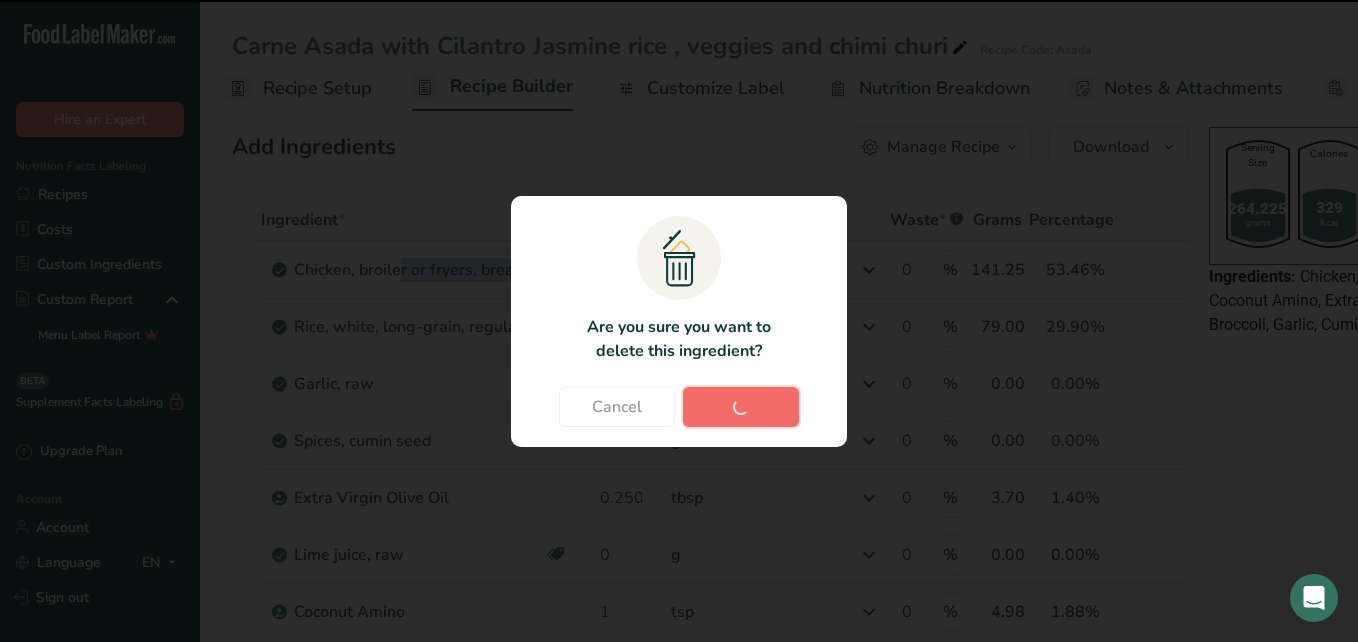 type on "0.5" 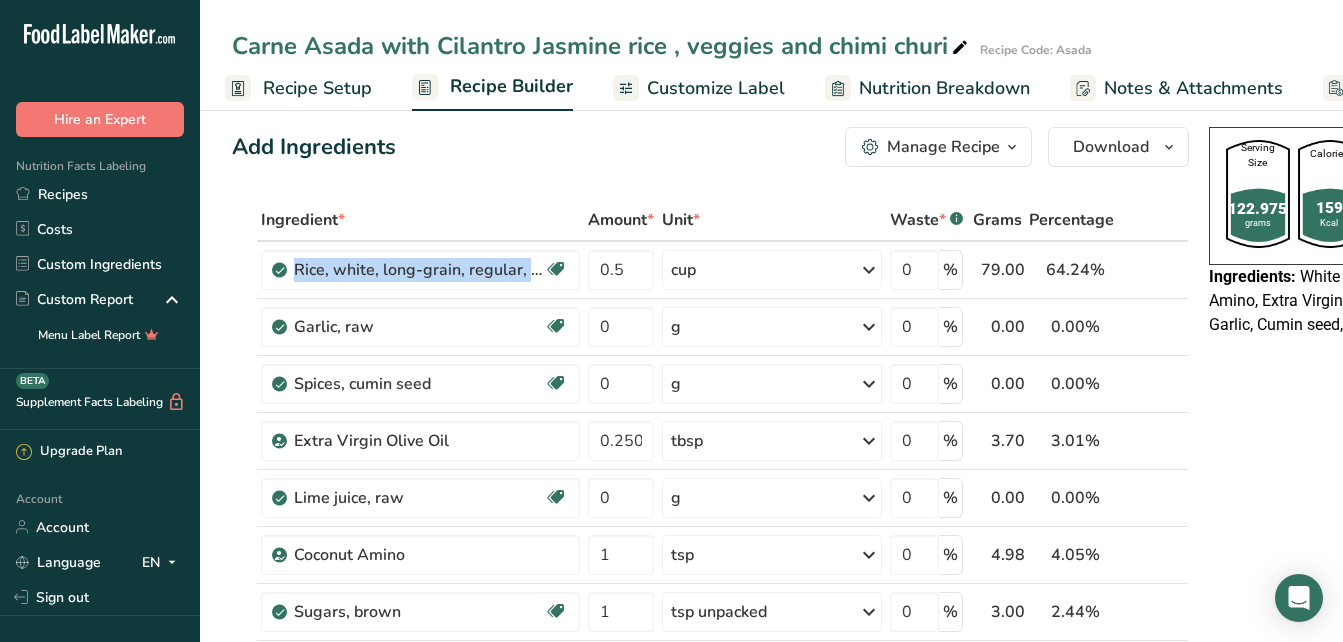 scroll, scrollTop: 0, scrollLeft: 0, axis: both 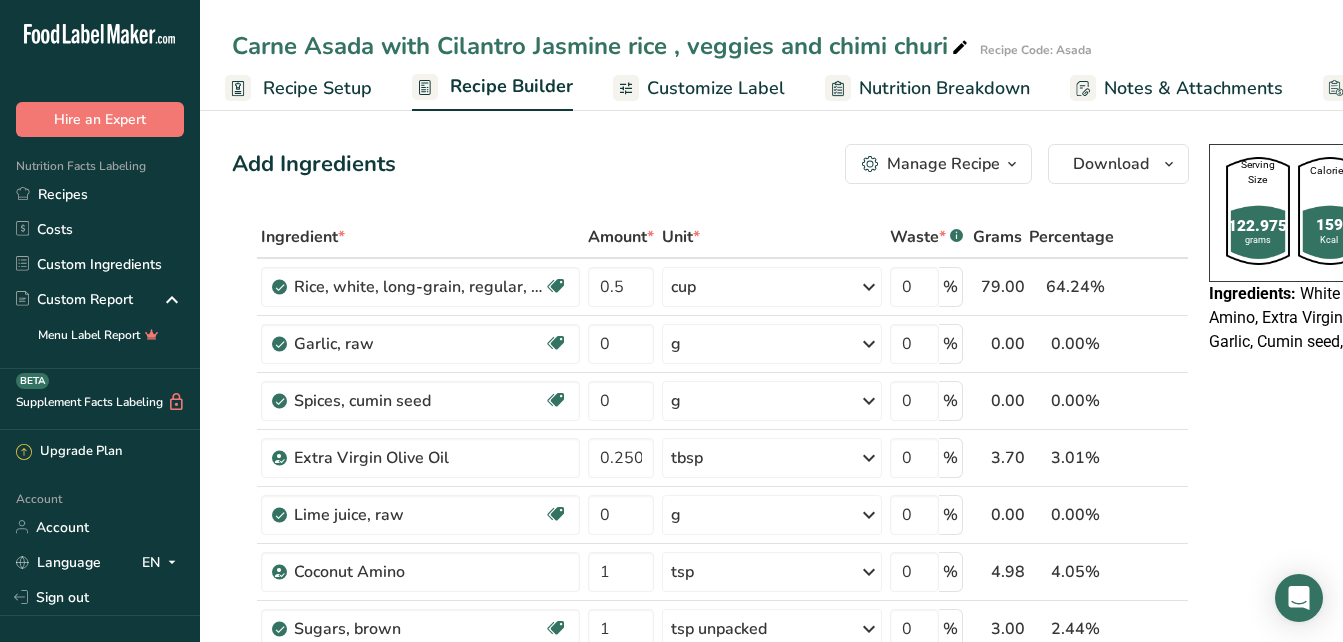 click on "Add Ingredients" at bounding box center (314, 164) 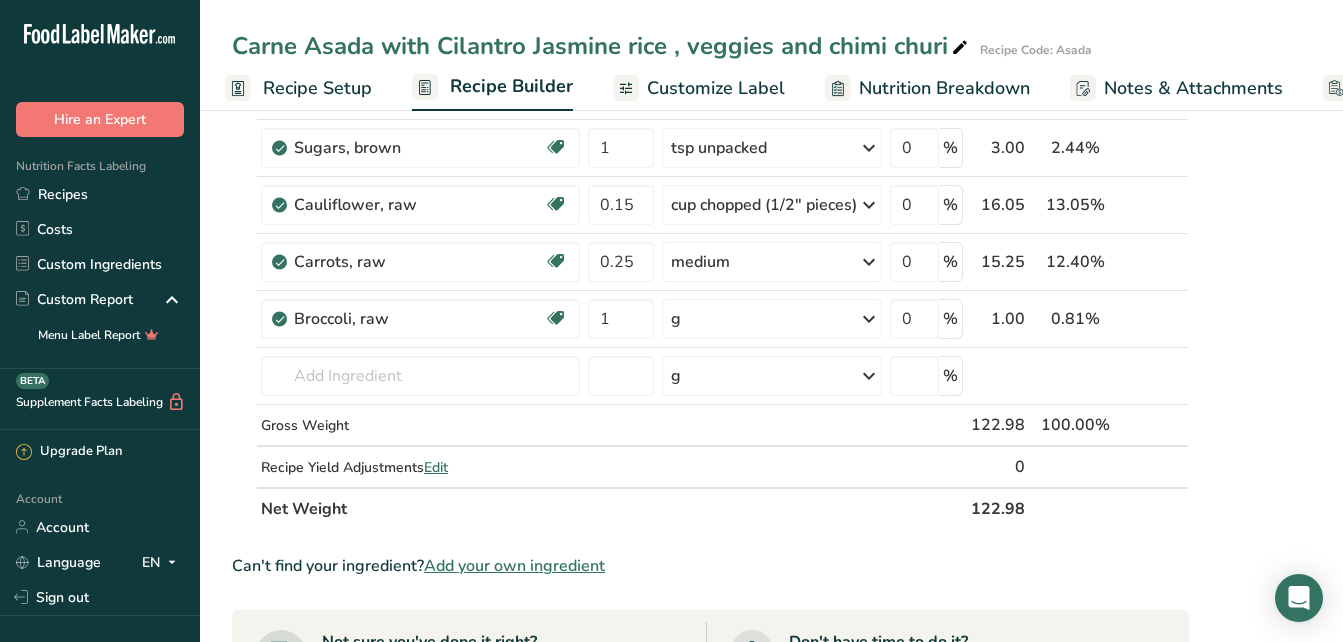 scroll, scrollTop: 480, scrollLeft: 0, axis: vertical 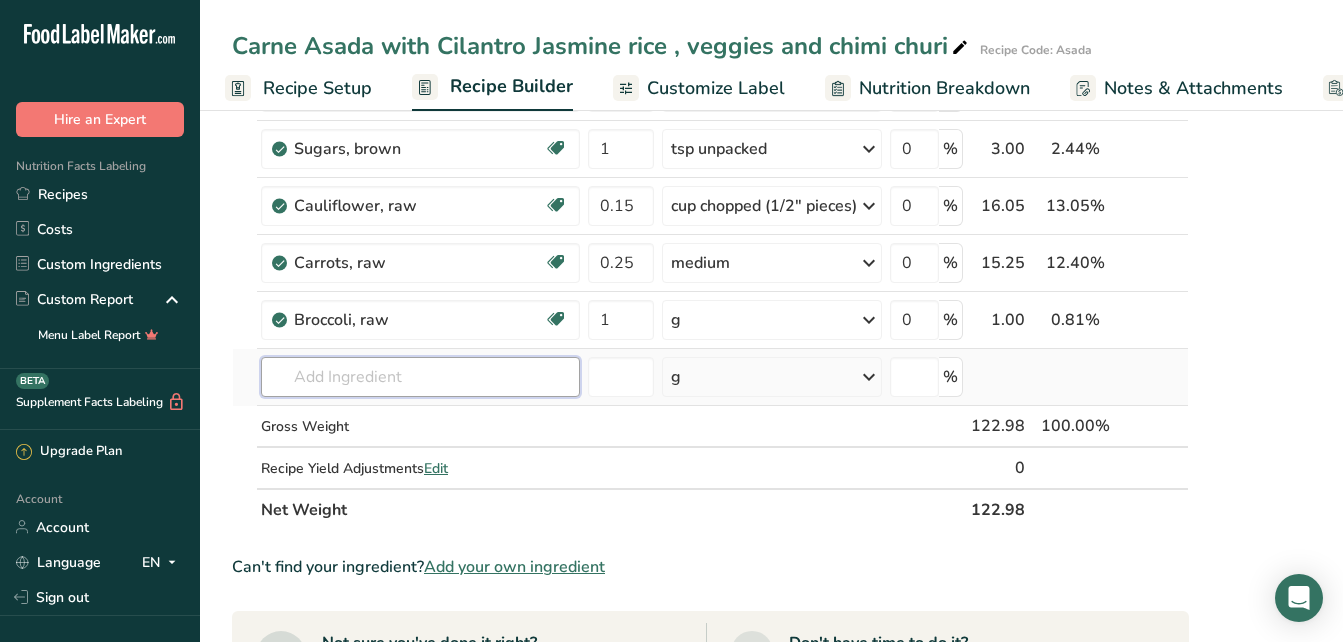 click at bounding box center (420, 377) 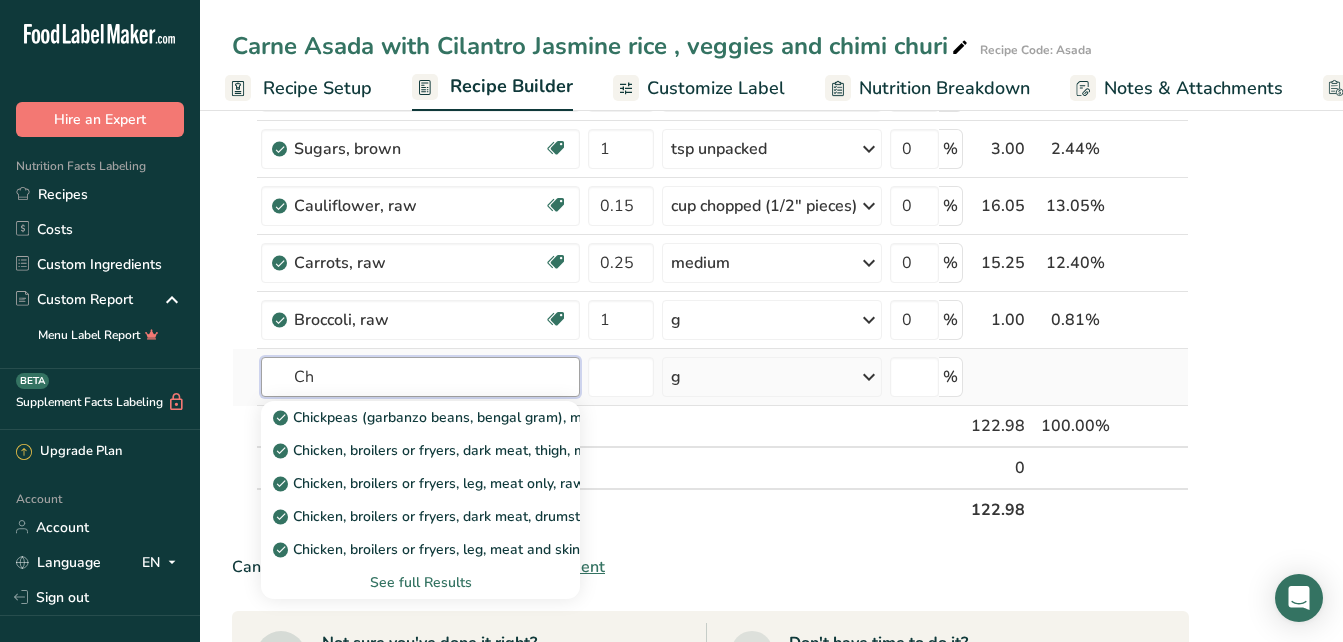 type on "C" 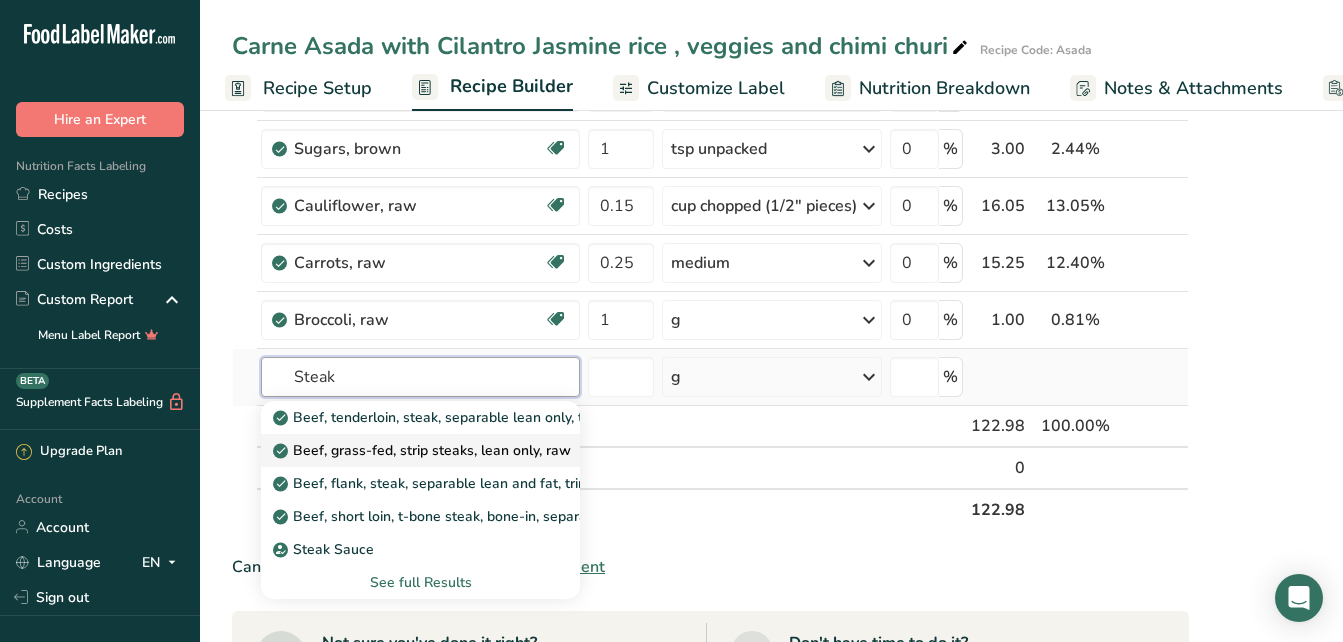 type on "Steak" 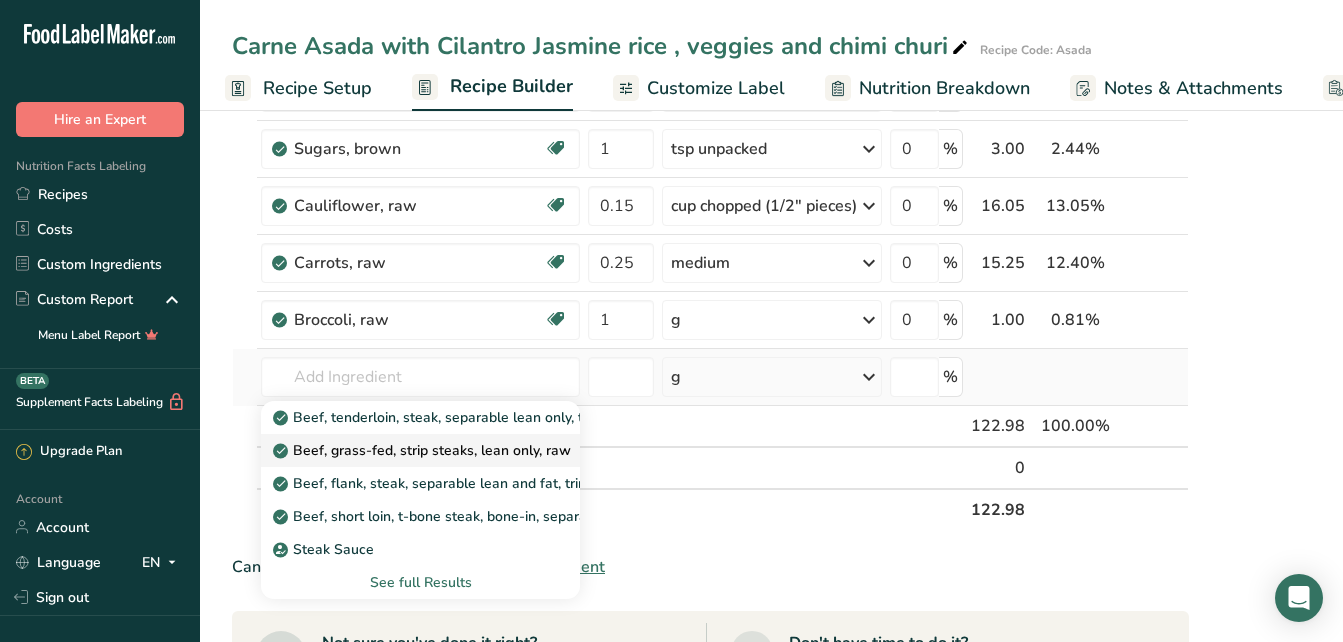 click on "Beef, grass-fed, strip steaks, lean only, raw" at bounding box center (424, 450) 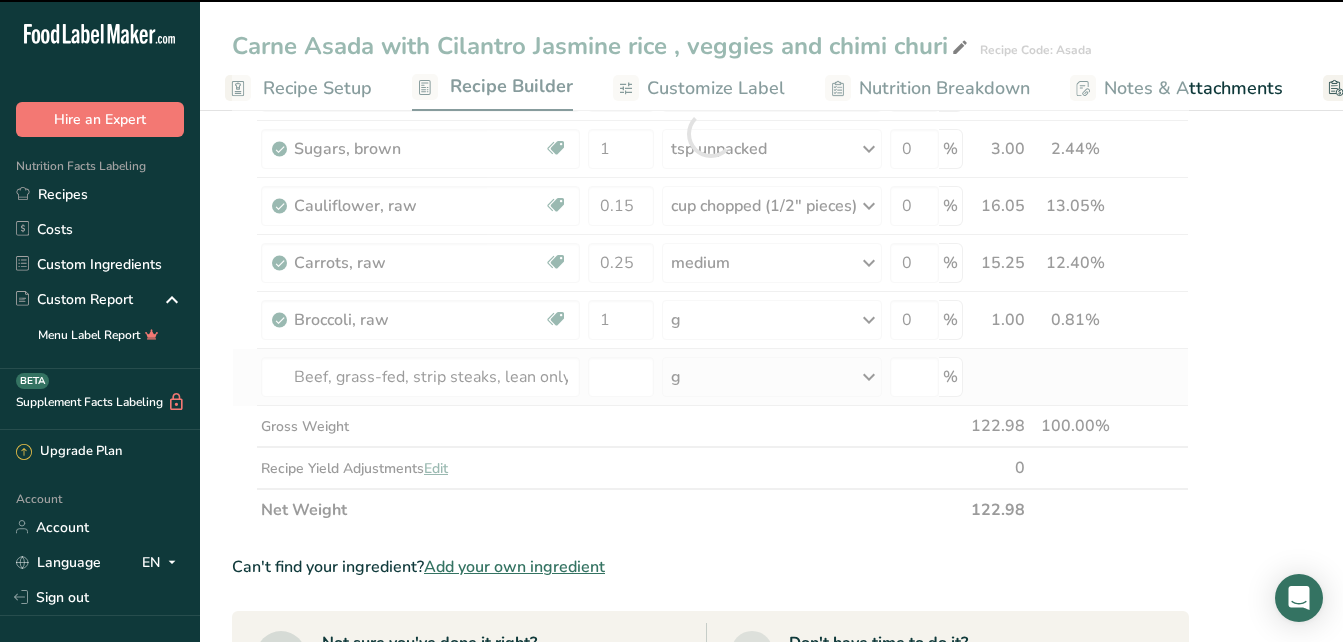 type on "0" 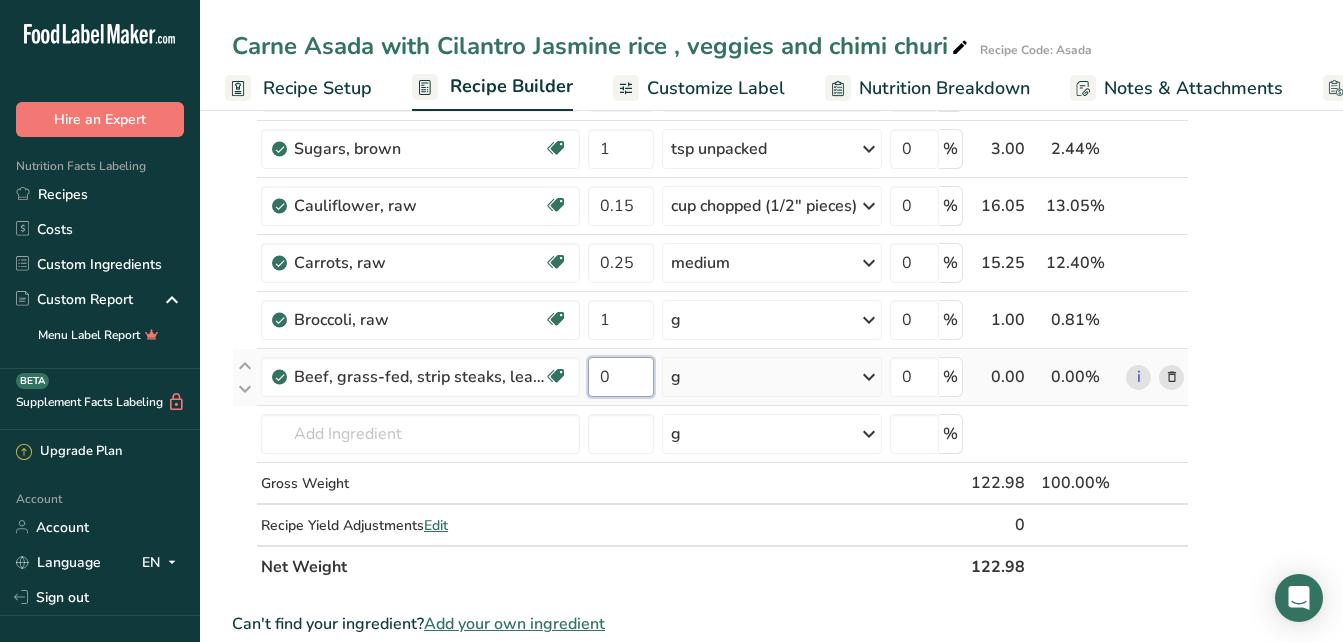 click on "0" at bounding box center [621, 377] 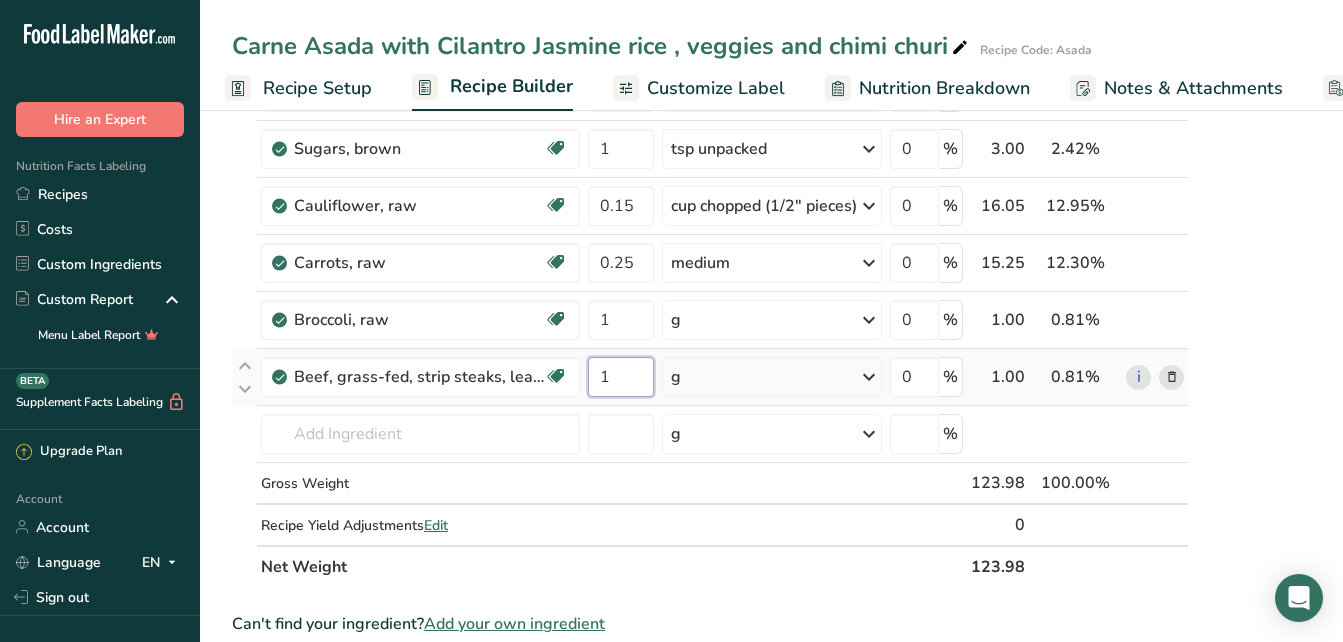 type on "1" 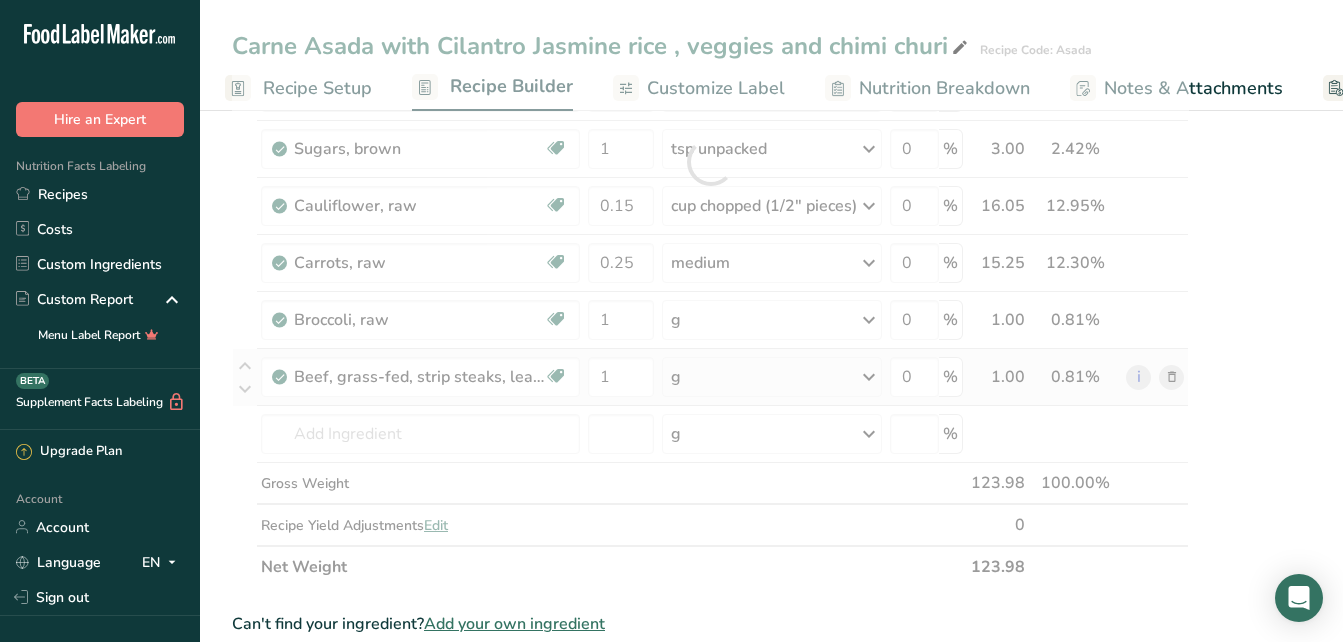 click on "Ingredient *
Amount *
Unit *
Waste *   .a-a{fill:#347362;}.b-a{fill:#fff;}          Grams
Percentage
Rice, white, long-grain, regular, enriched, cooked
Dairy free
Gluten free
Vegan
Vegetarian
Soy free
0.5
cup
Portions
1 cup
Weight Units
g
kg
mg
See more
Volume Units
l
Volume units require a density conversion. If you know your ingredient's density enter it below. Otherwise, click on "RIA" our AI Regulatory bot - she will be able to help you
lb/ft3
g/cm3
Confirm
mL
lb/ft3" at bounding box center (710, 162) 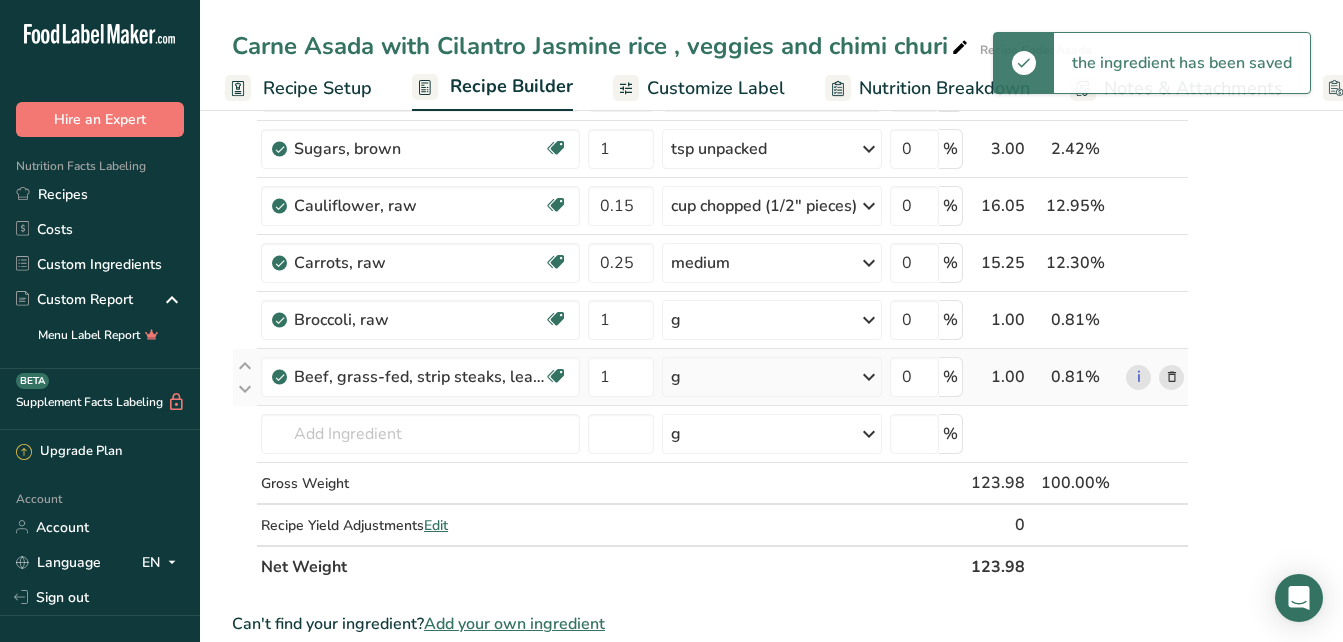 click at bounding box center [869, 377] 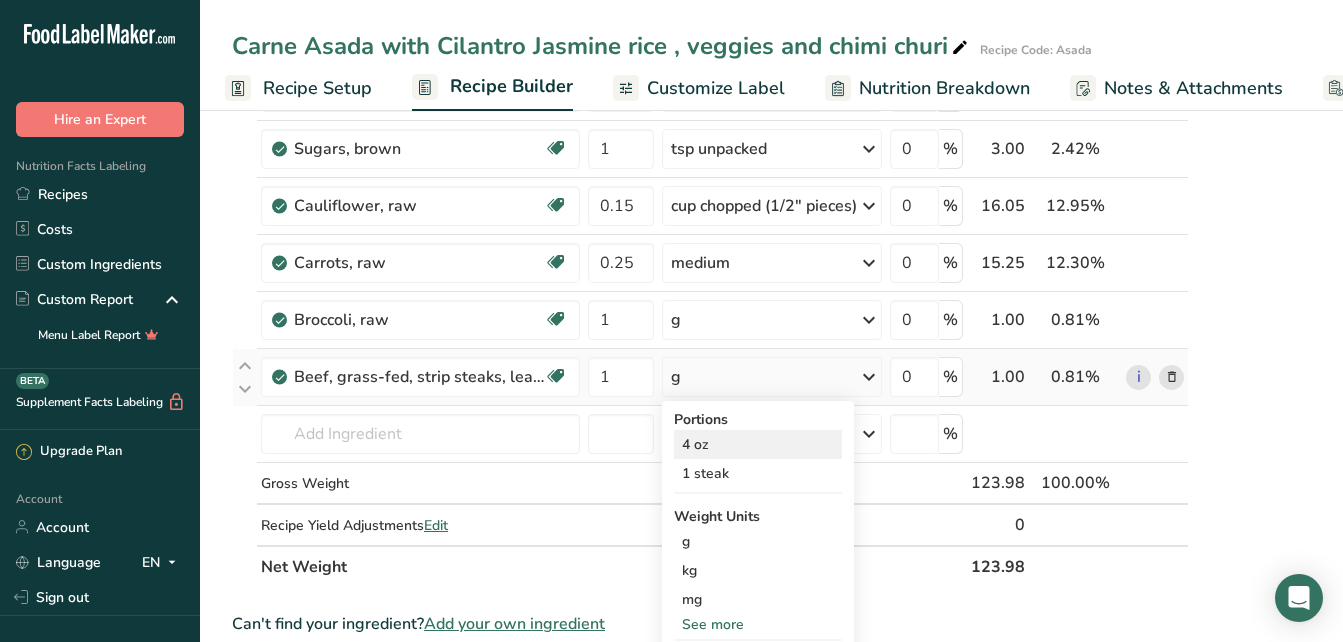 click on "4 oz" at bounding box center [758, 444] 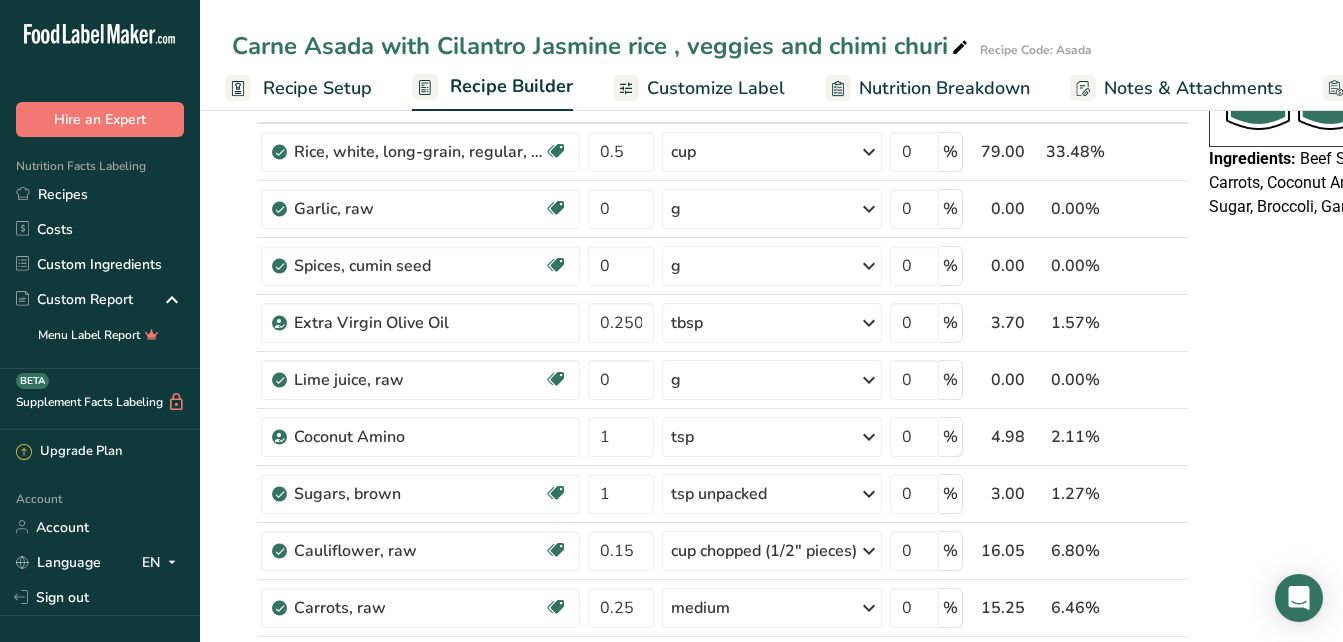 scroll, scrollTop: 0, scrollLeft: 0, axis: both 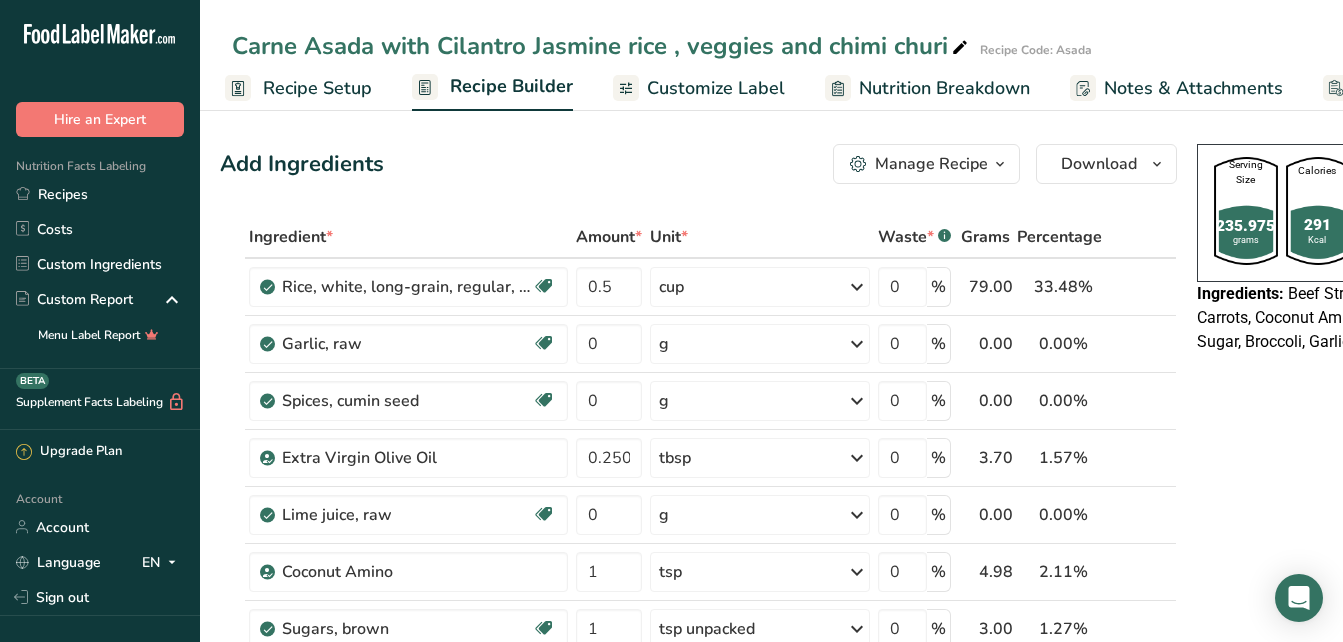 click on "Customize Label" at bounding box center (716, 88) 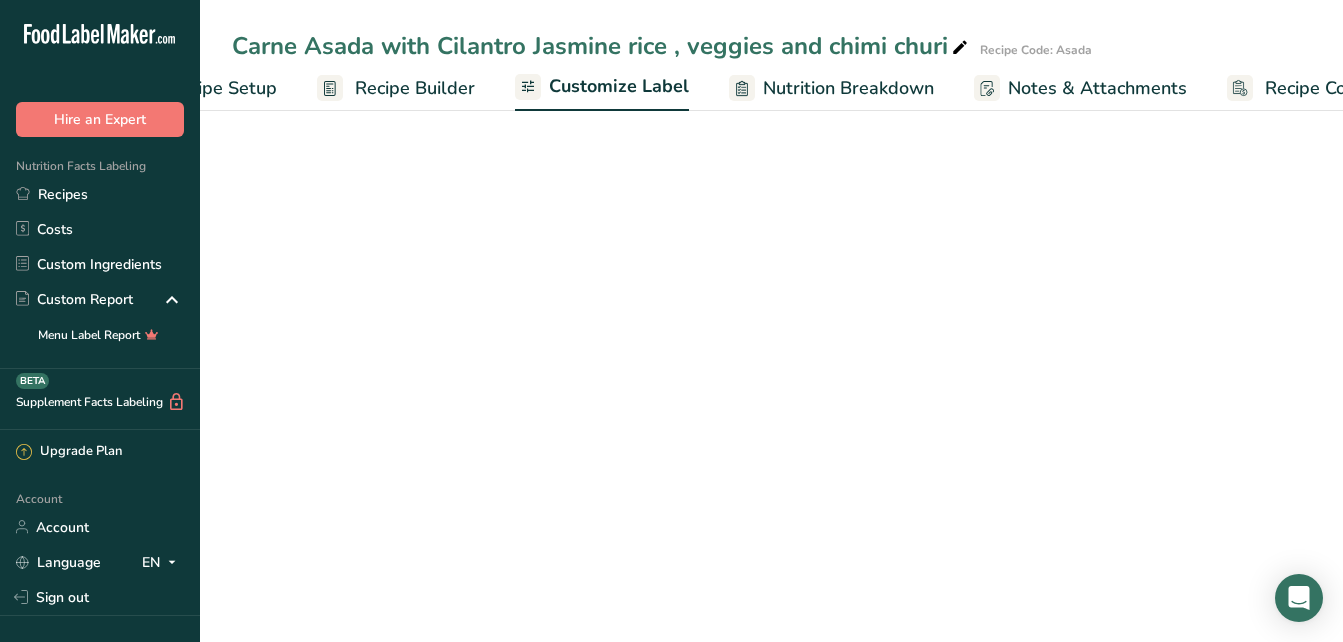 scroll, scrollTop: 0, scrollLeft: 178, axis: horizontal 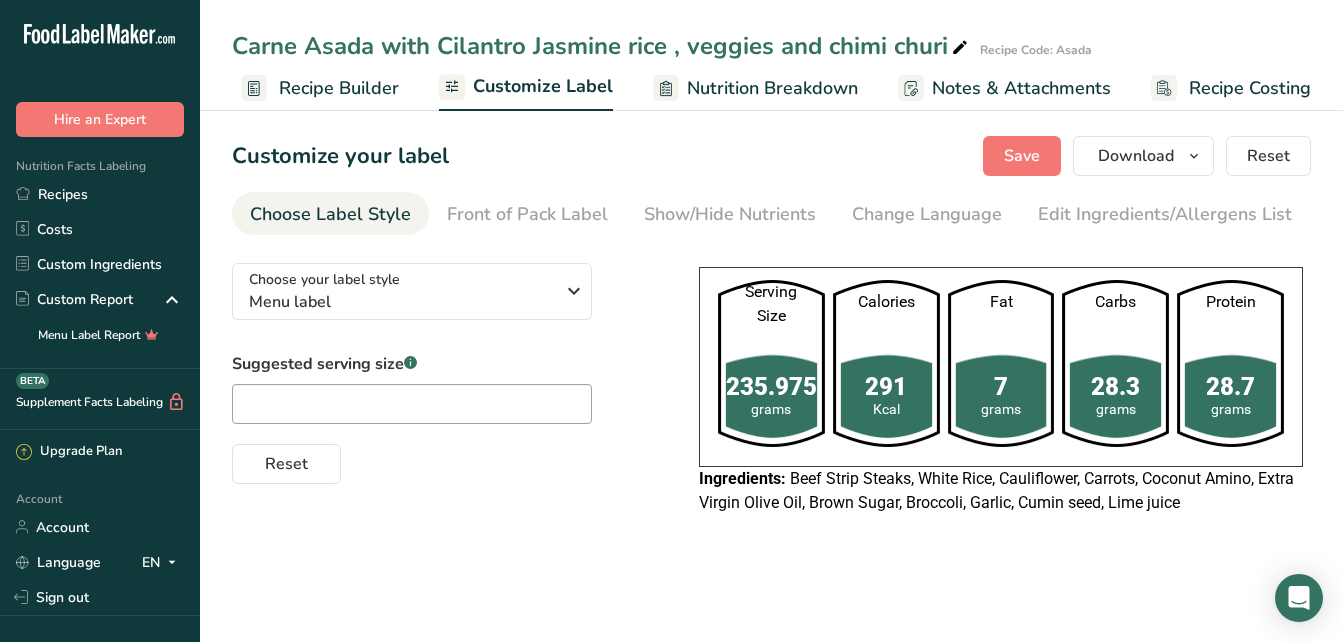 click on "Nutrition Breakdown" at bounding box center [772, 88] 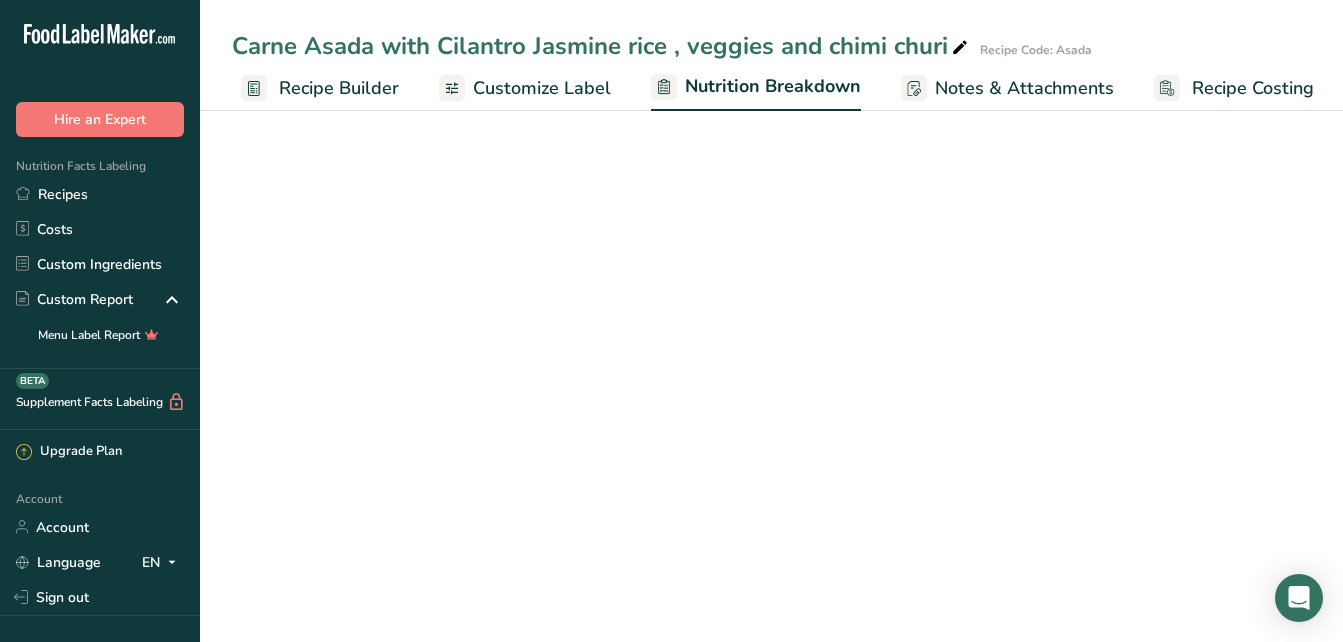 scroll, scrollTop: 0, scrollLeft: 180, axis: horizontal 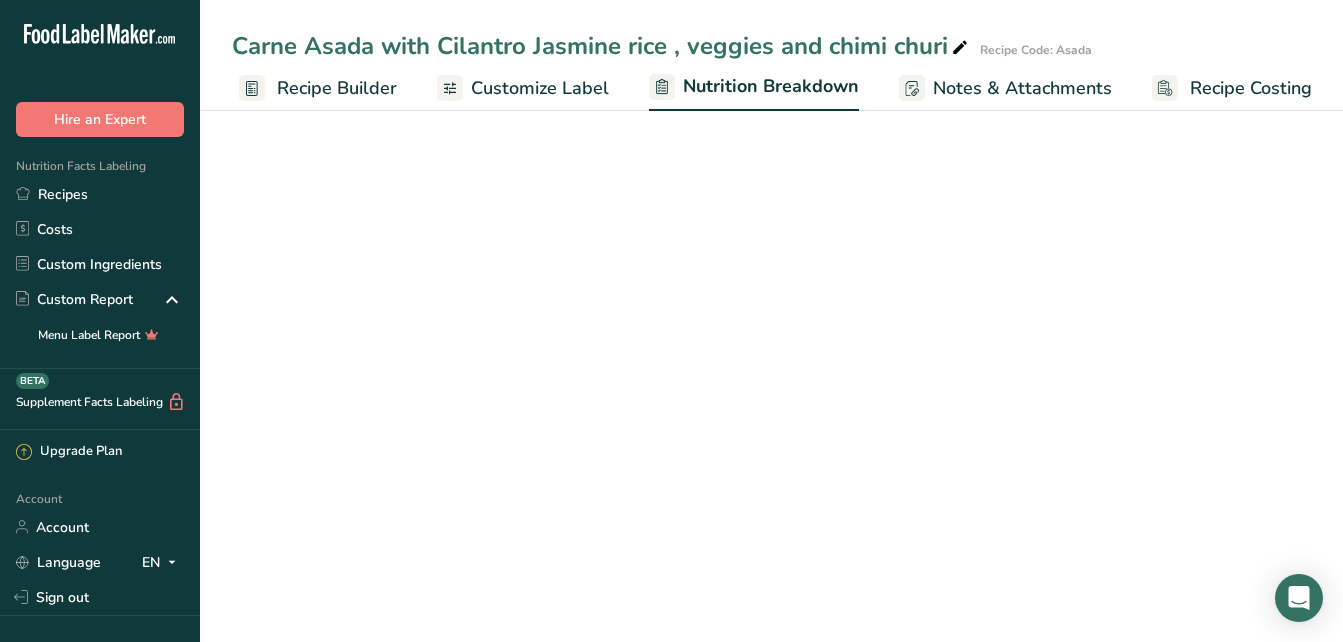 select on "Calories" 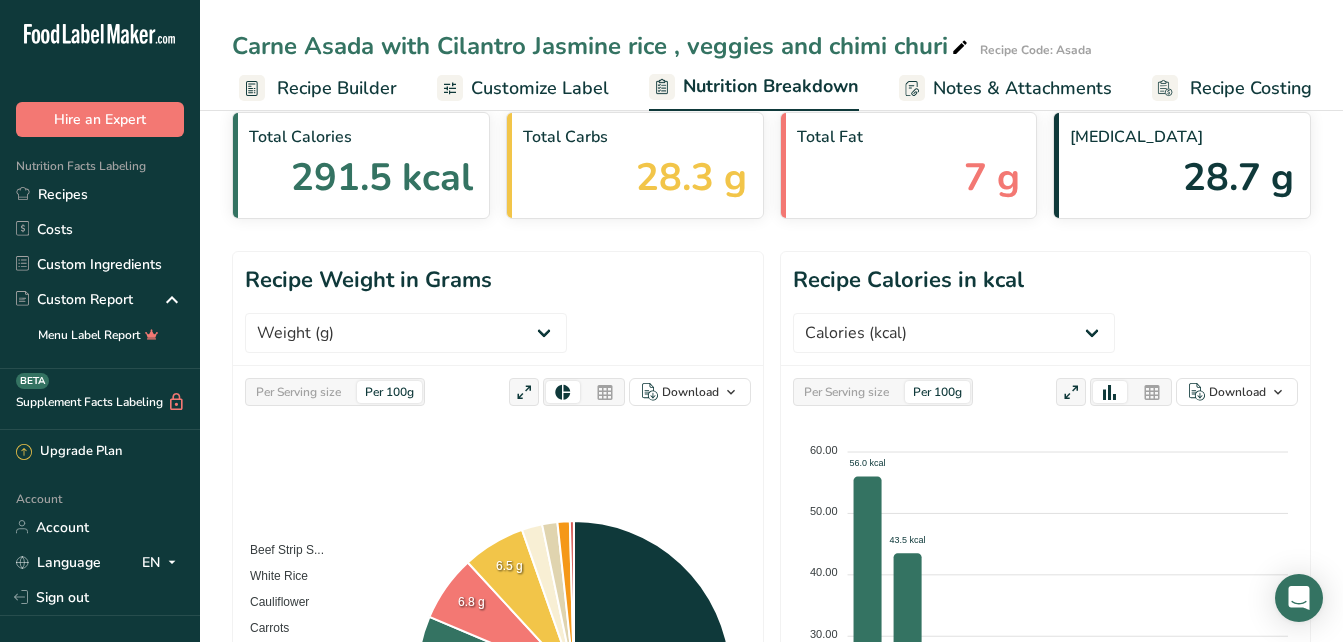 scroll, scrollTop: 0, scrollLeft: 0, axis: both 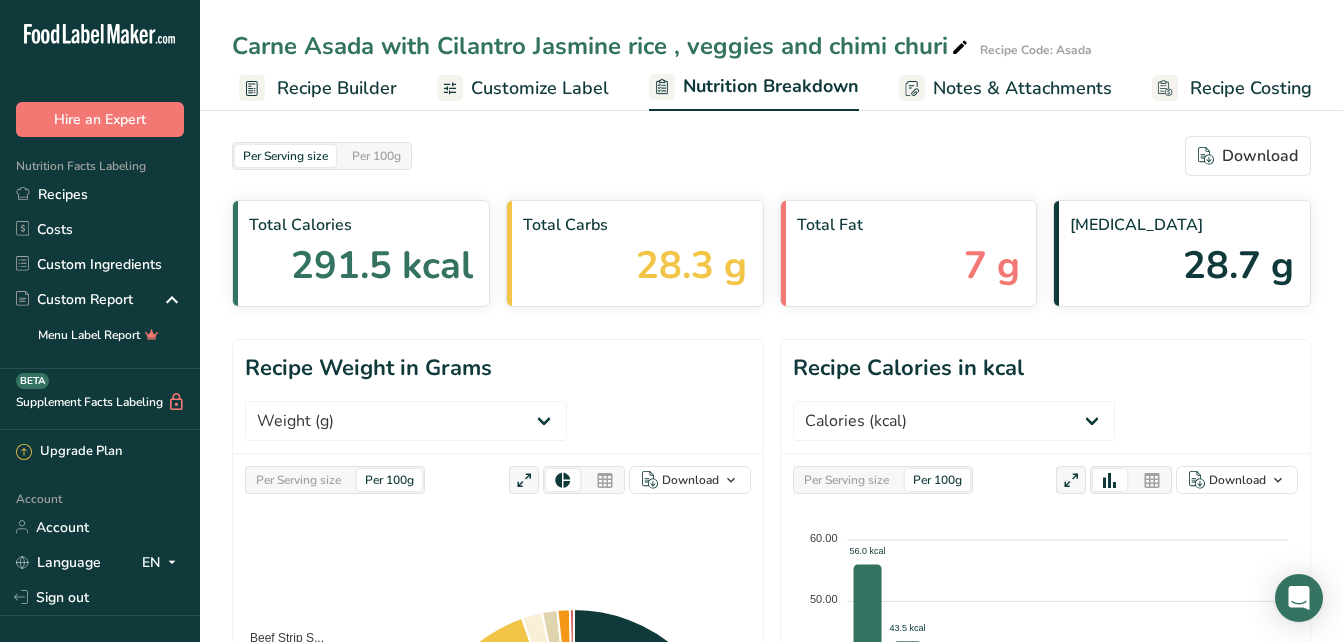 click on "Notes & Attachments" at bounding box center (1022, 88) 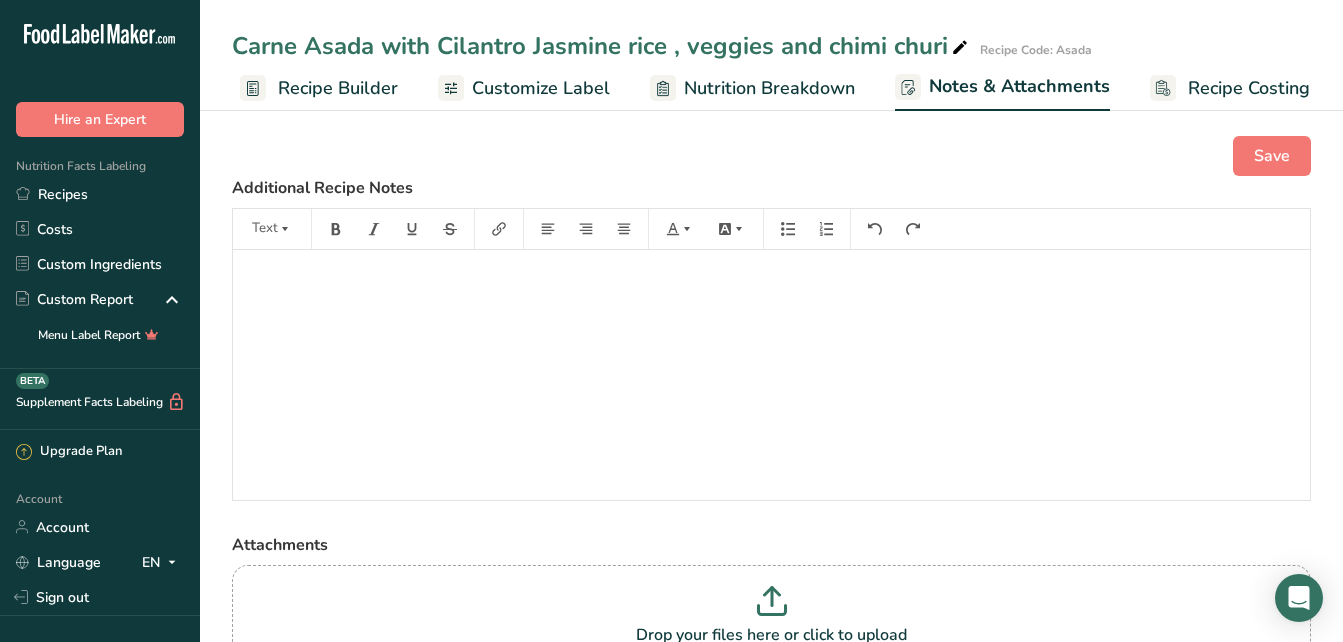 click on "Customize Label" at bounding box center [541, 88] 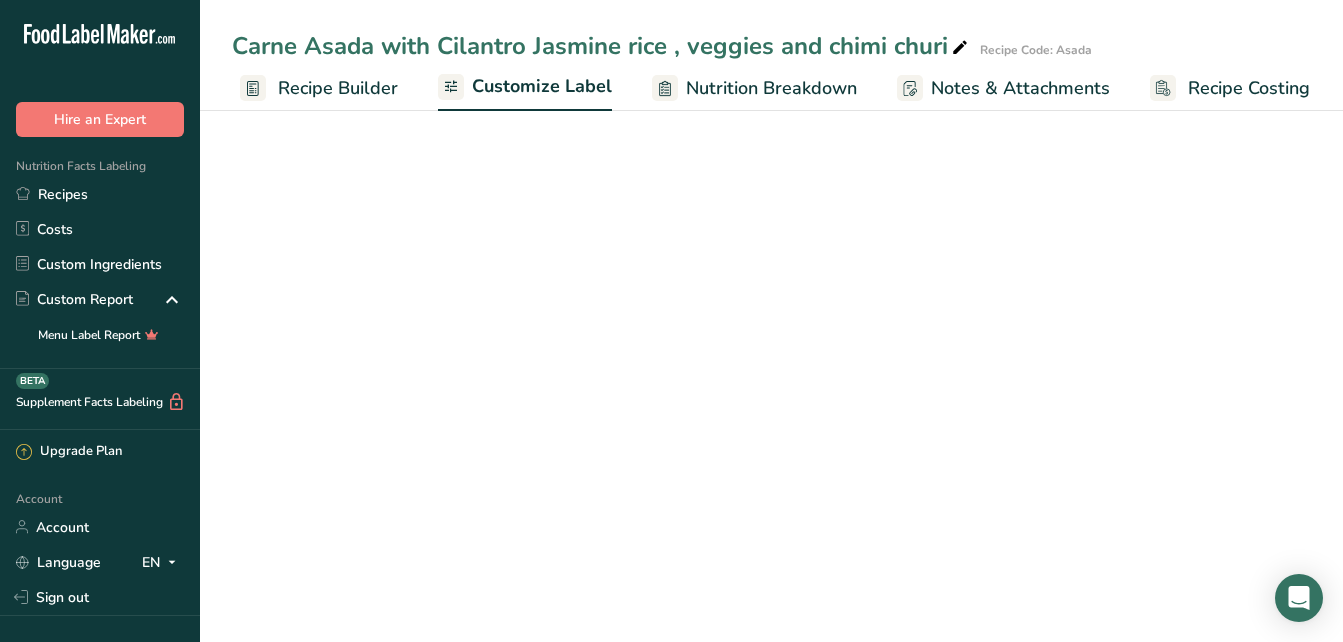 scroll, scrollTop: 0, scrollLeft: 178, axis: horizontal 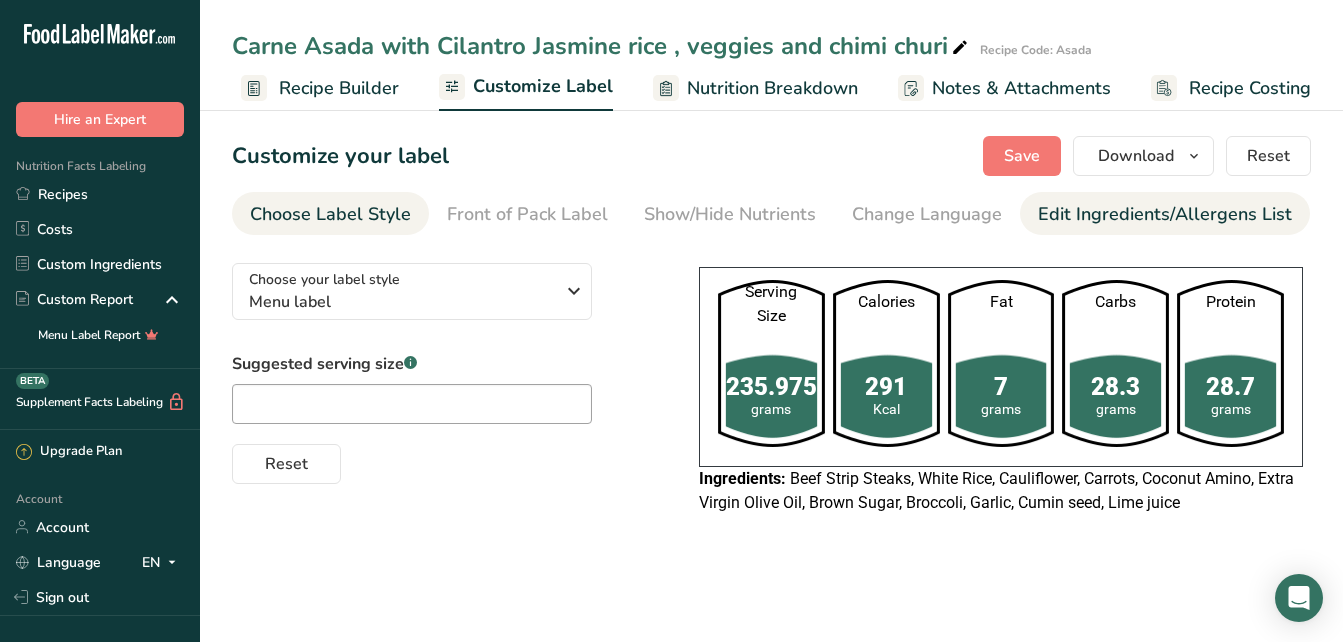 click on "Edit Ingredients/Allergens List" at bounding box center (1165, 214) 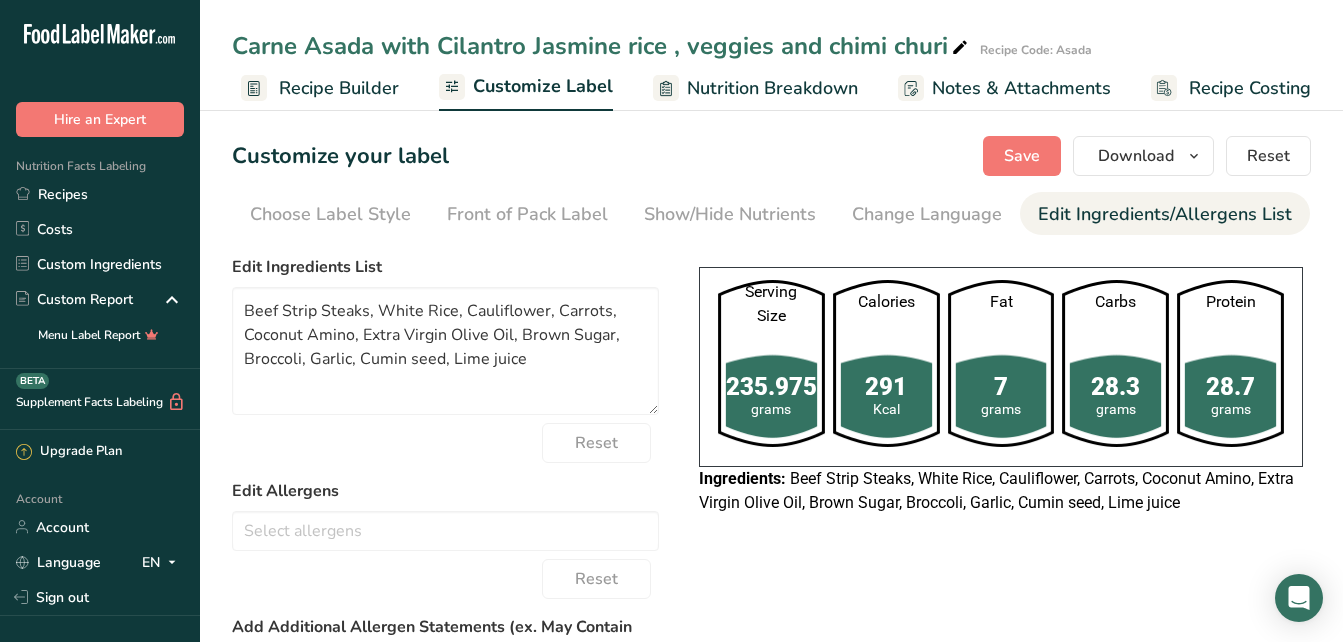 scroll, scrollTop: 0, scrollLeft: 151, axis: horizontal 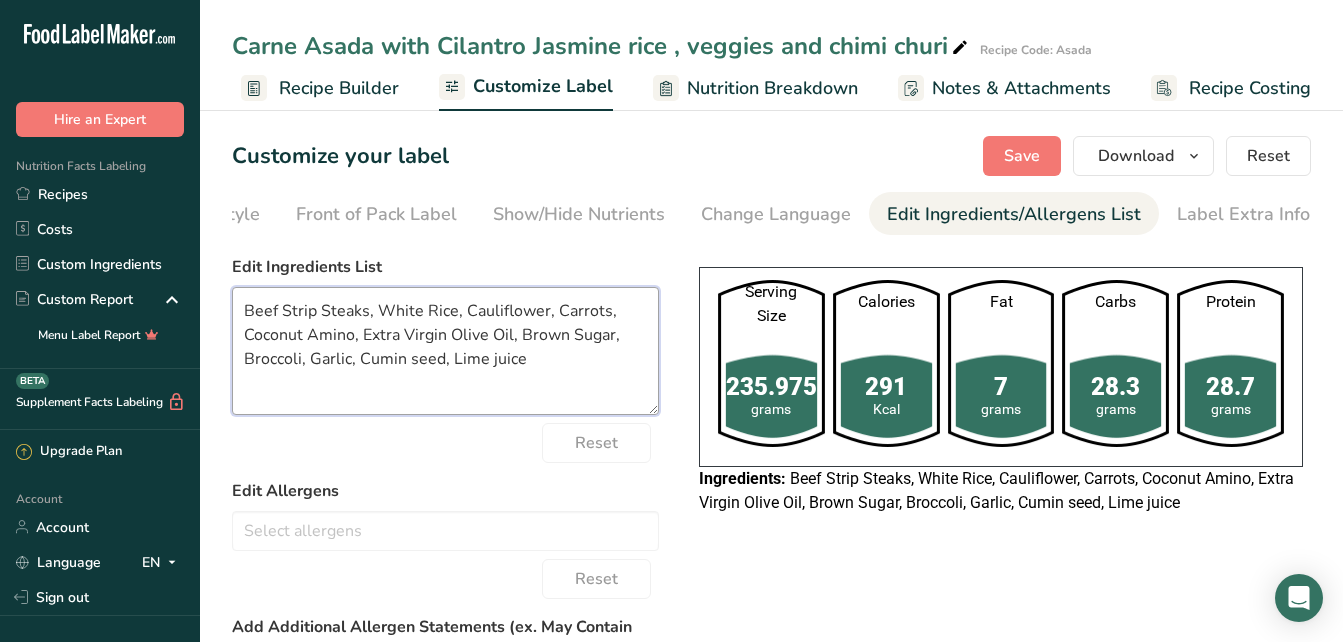 click on "Beef Strip Steaks, White Rice, Cauliflower, Carrots, Coconut Amino, Extra Virgin Olive Oil, Brown Sugar, Broccoli, Garlic, Cumin seed, Lime juice" at bounding box center [445, 351] 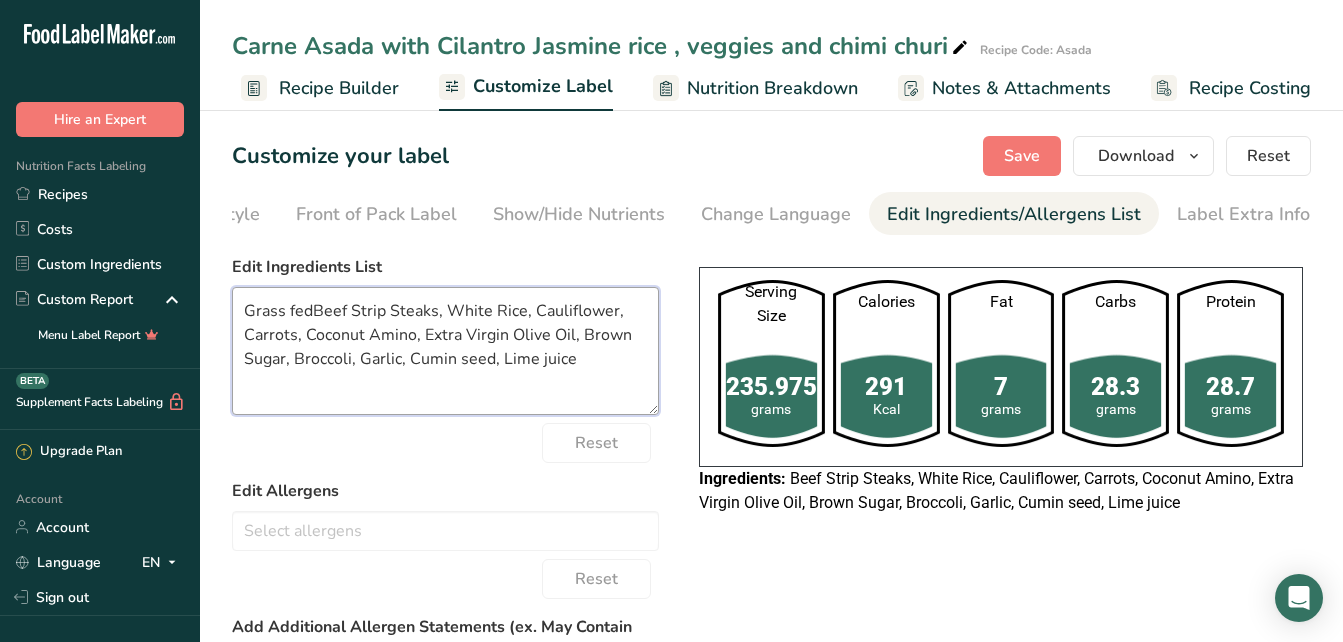drag, startPoint x: 352, startPoint y: 313, endPoint x: 310, endPoint y: 317, distance: 42.190044 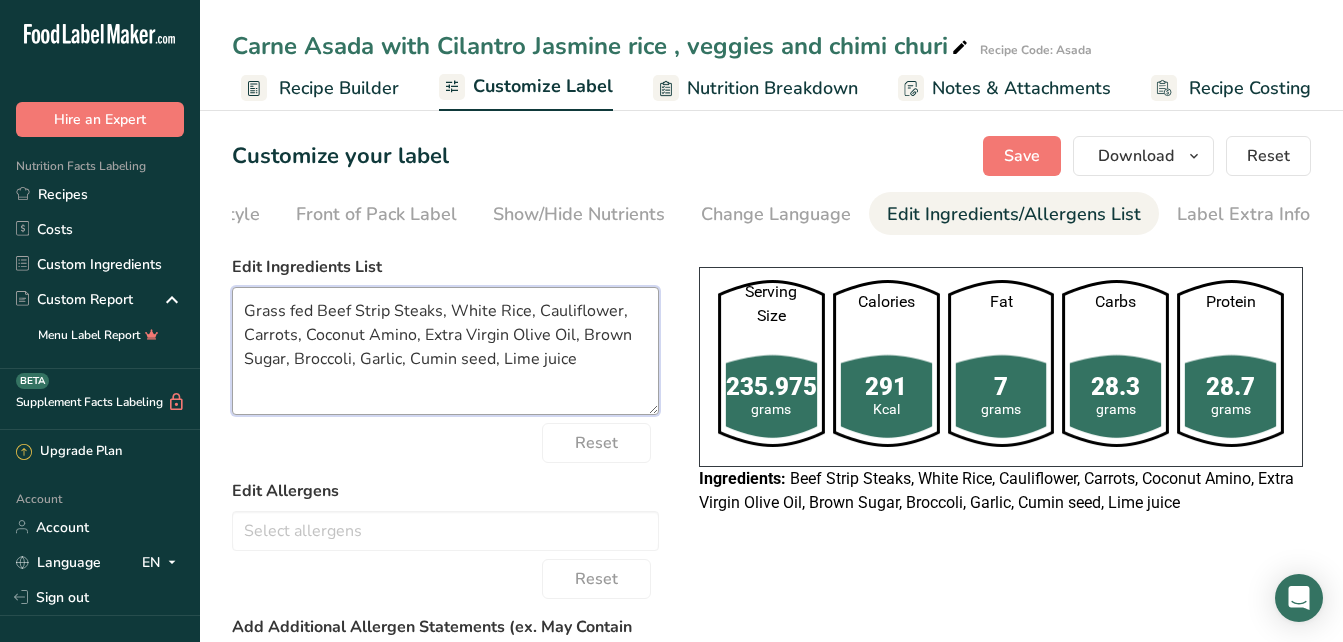 drag, startPoint x: 620, startPoint y: 318, endPoint x: 534, endPoint y: 312, distance: 86.209045 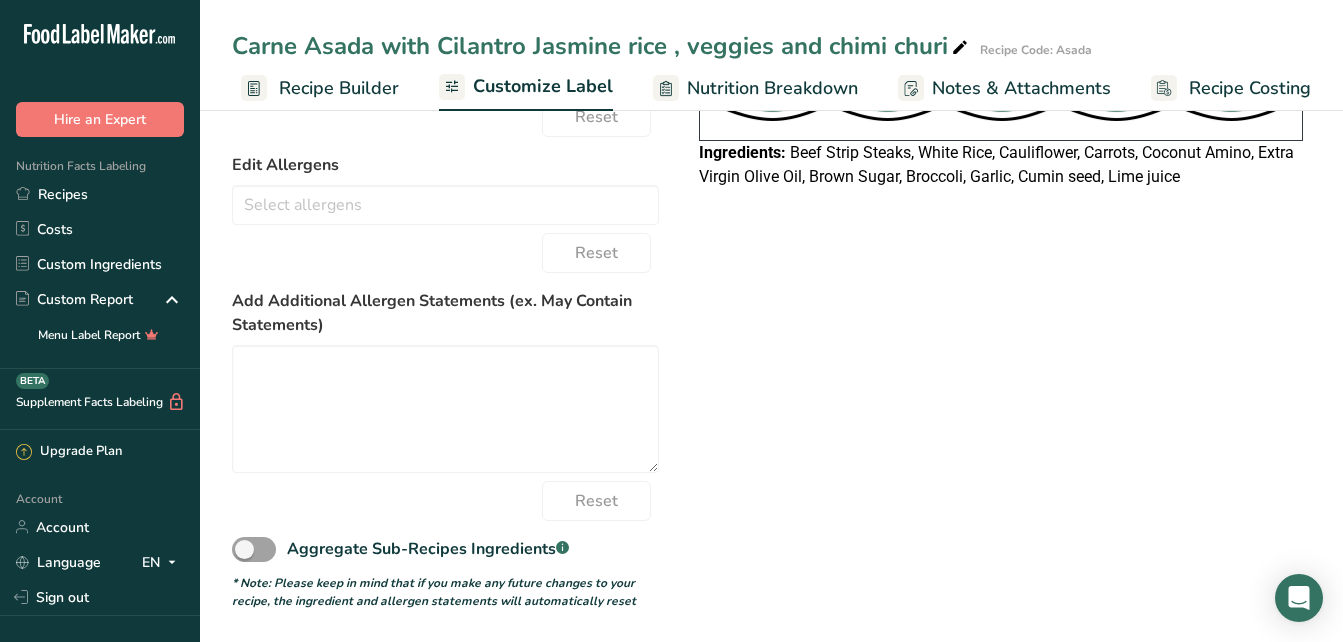 scroll, scrollTop: 0, scrollLeft: 0, axis: both 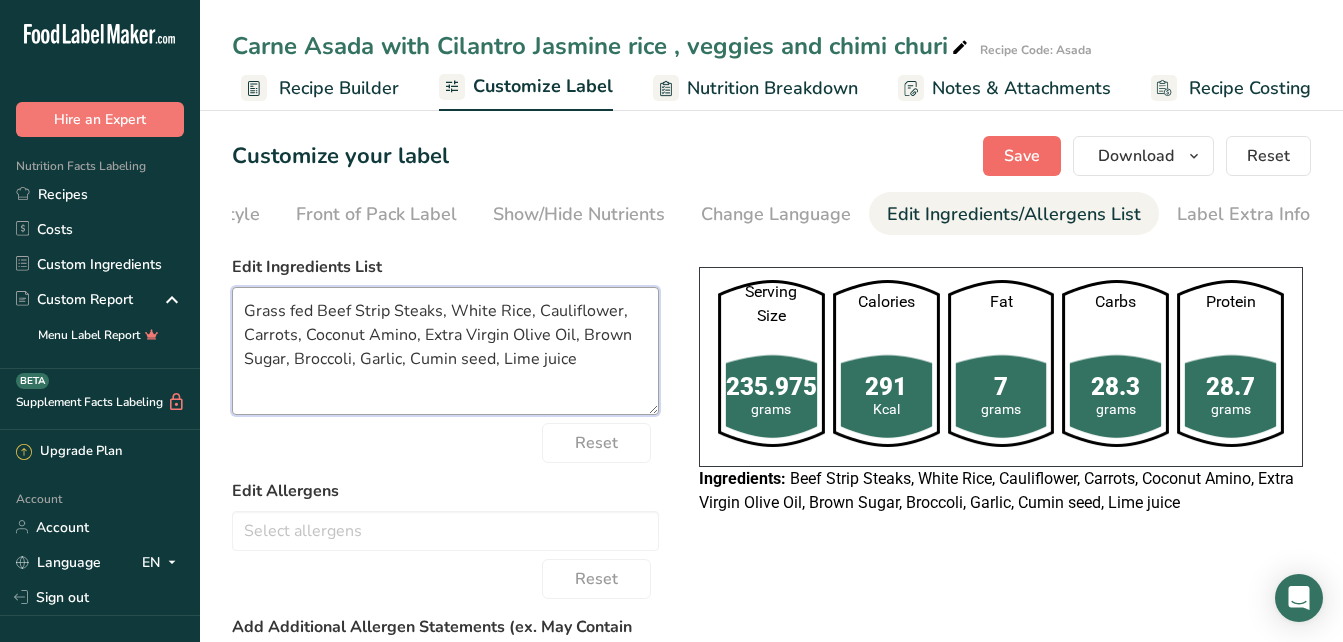 type on "Grass fed Beef Strip Steaks, White Rice, Cauliflower, Carrots, Coconut Amino, Extra Virgin Olive Oil, Brown Sugar, Broccoli, Garlic, Cumin seed, Lime juice" 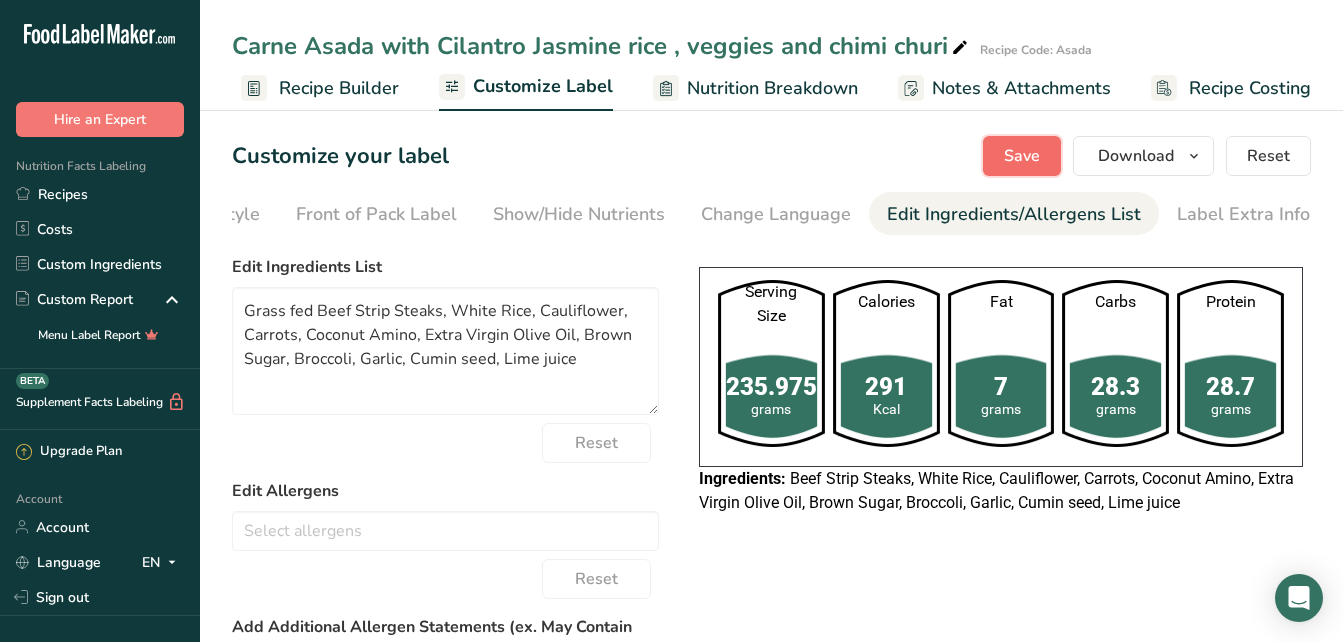 click on "Save" at bounding box center [1022, 156] 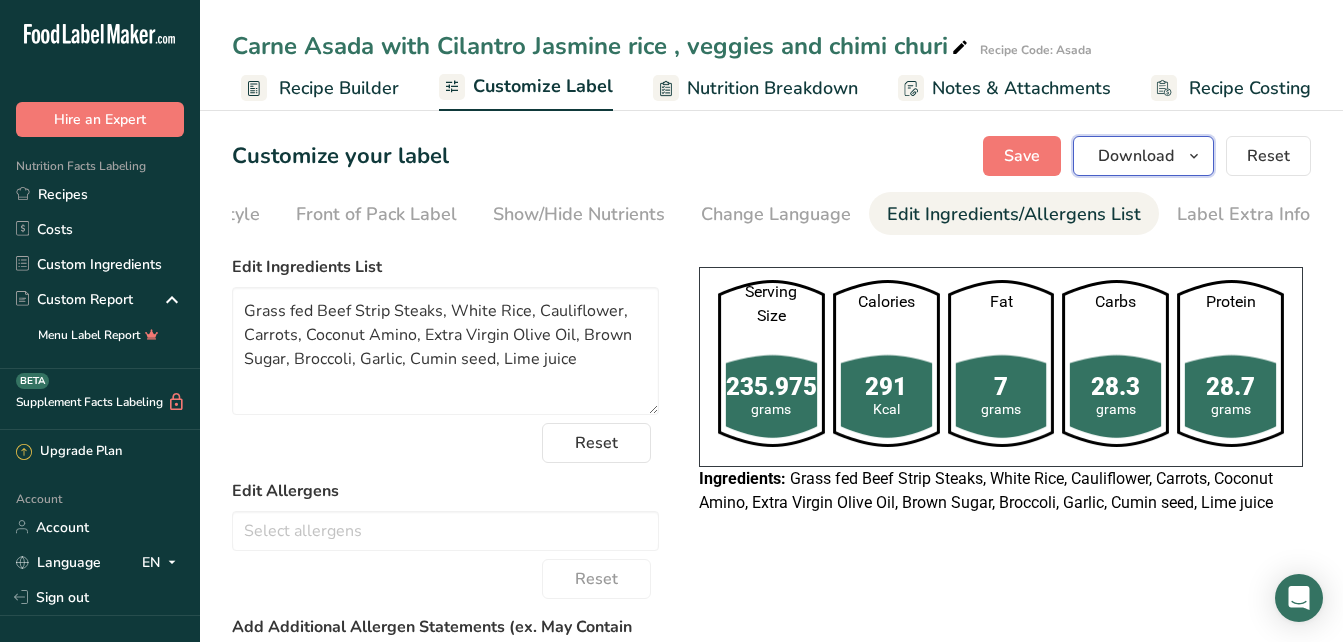 click on "Download" at bounding box center (1136, 156) 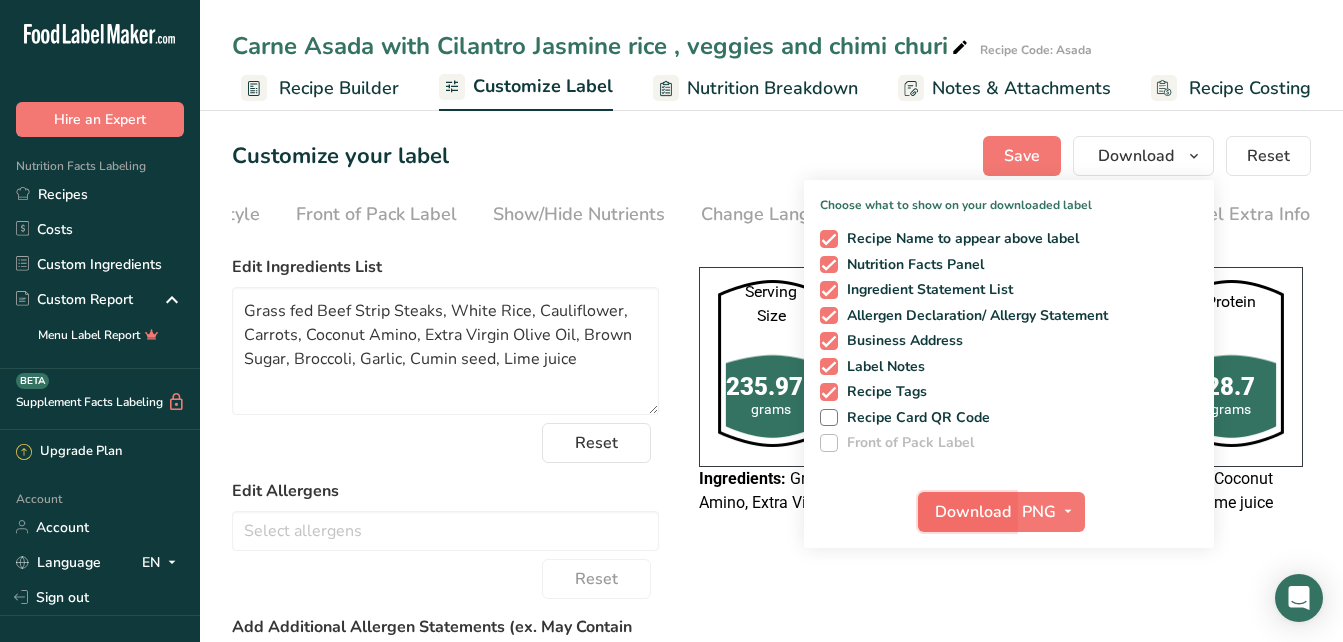 click on "Download" at bounding box center (967, 512) 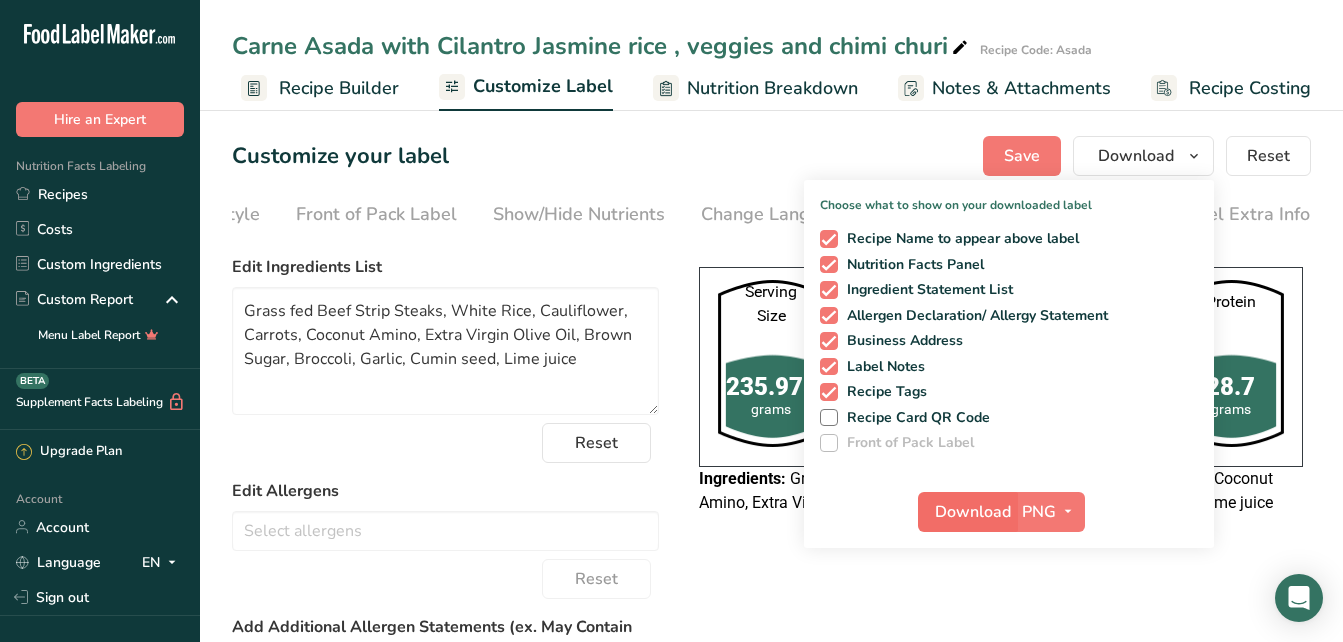 scroll, scrollTop: 0, scrollLeft: 136, axis: horizontal 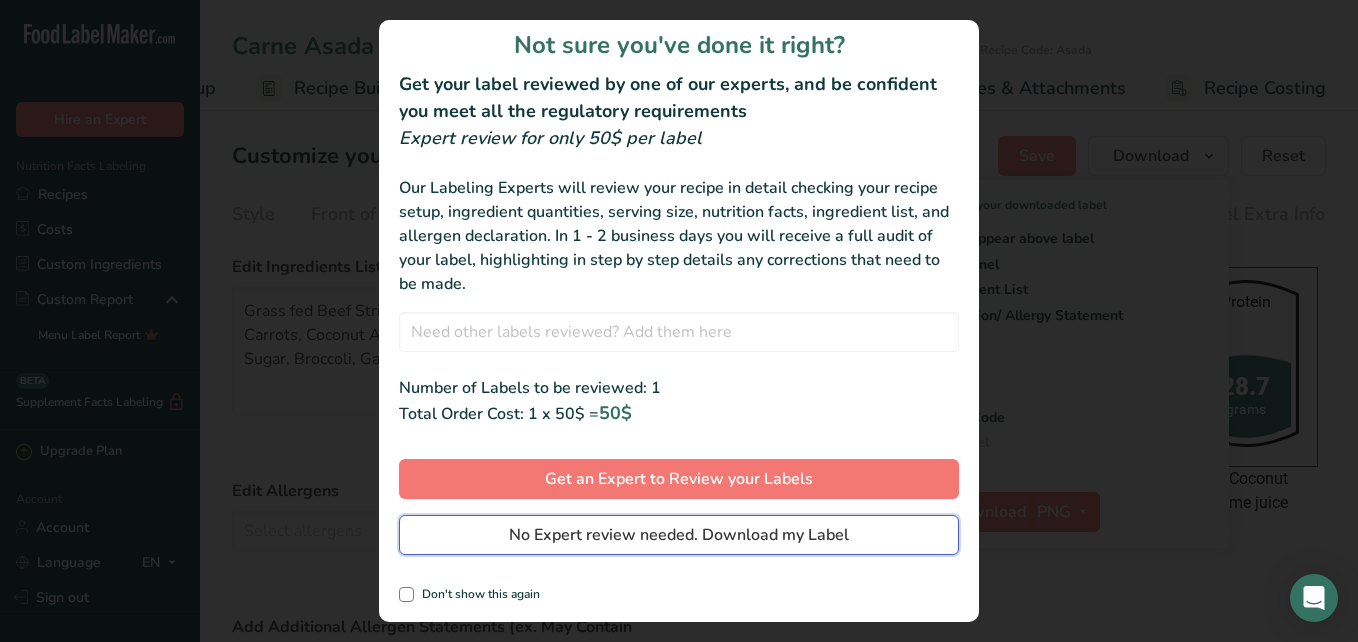 click on "No Expert review needed. Download my Label" at bounding box center (679, 535) 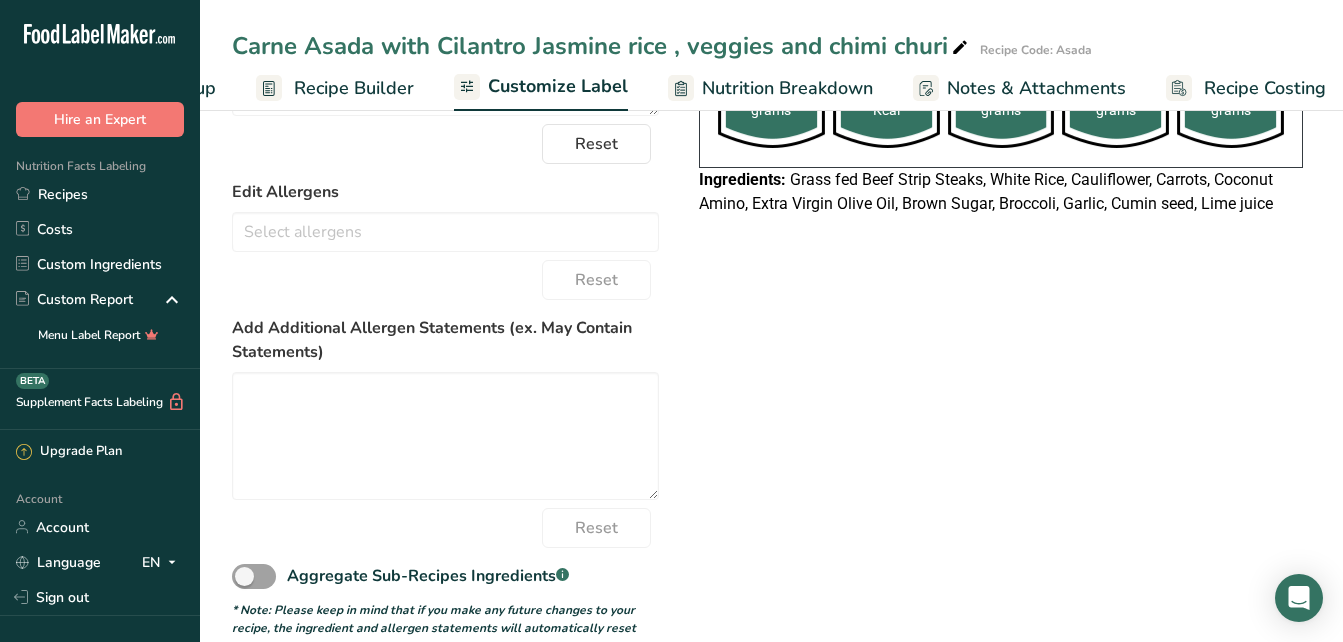 scroll, scrollTop: 0, scrollLeft: 0, axis: both 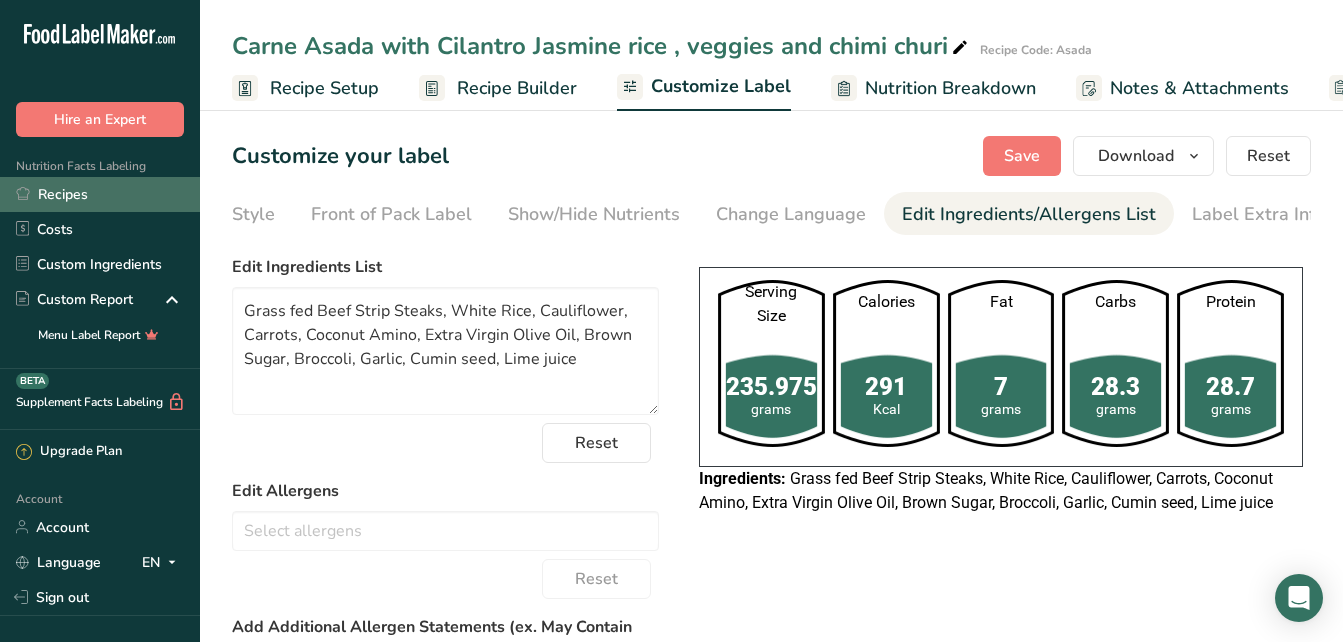 click on "Recipes" at bounding box center (100, 194) 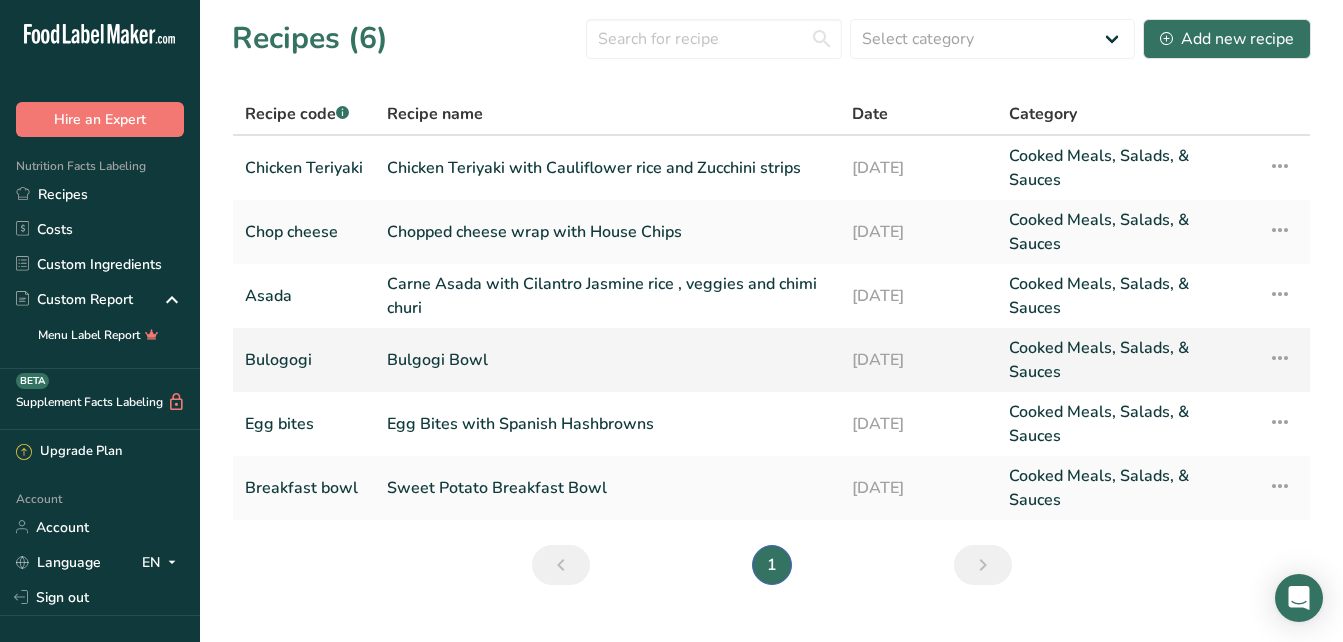 click on "Bulgogi Bowl" at bounding box center [607, 360] 